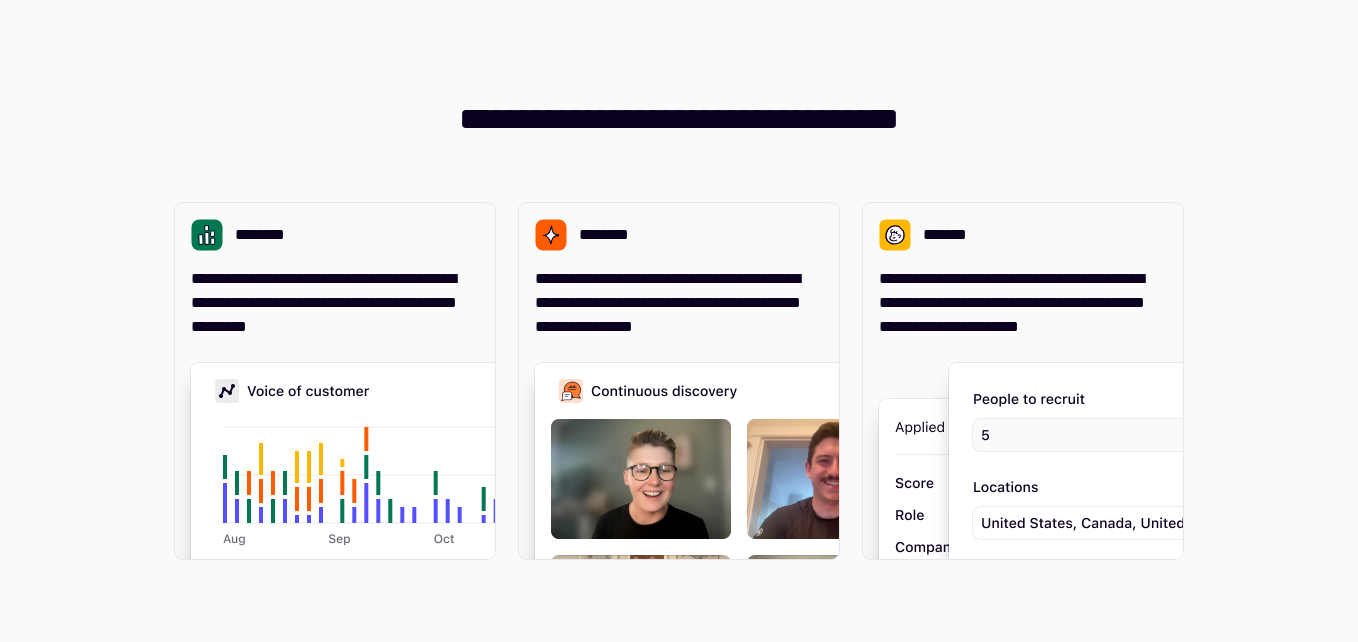 scroll, scrollTop: 0, scrollLeft: 0, axis: both 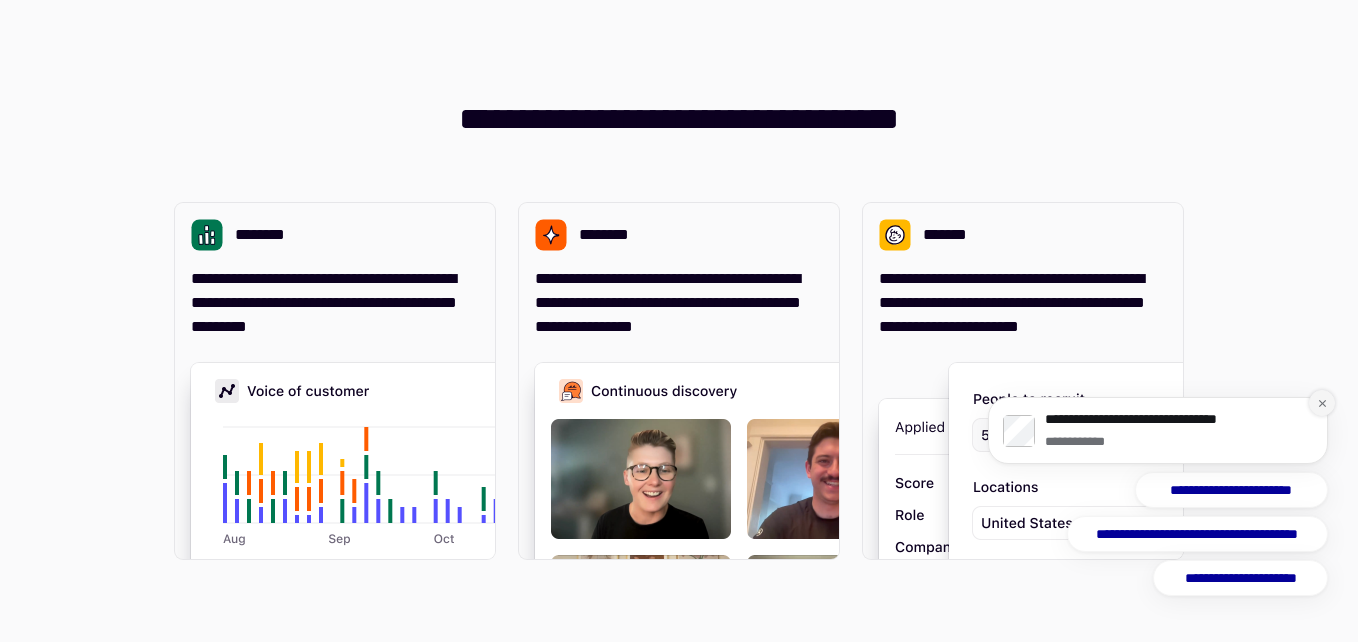 click 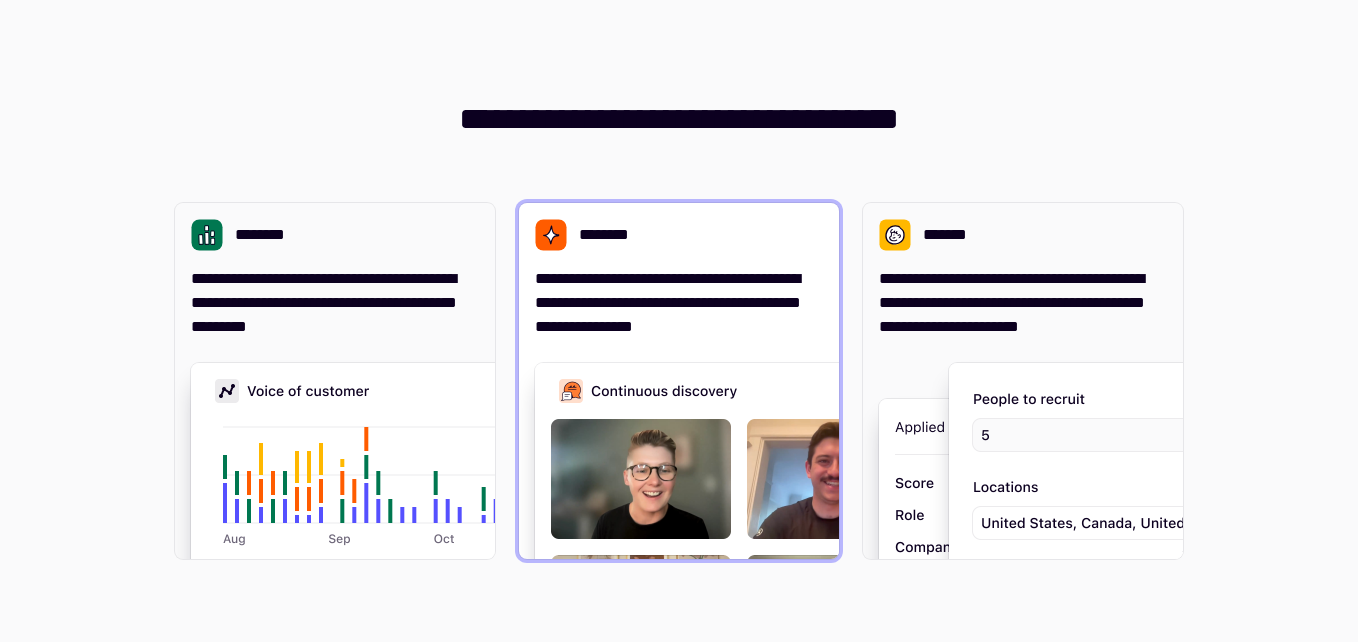 click on "**********" at bounding box center [679, 271] 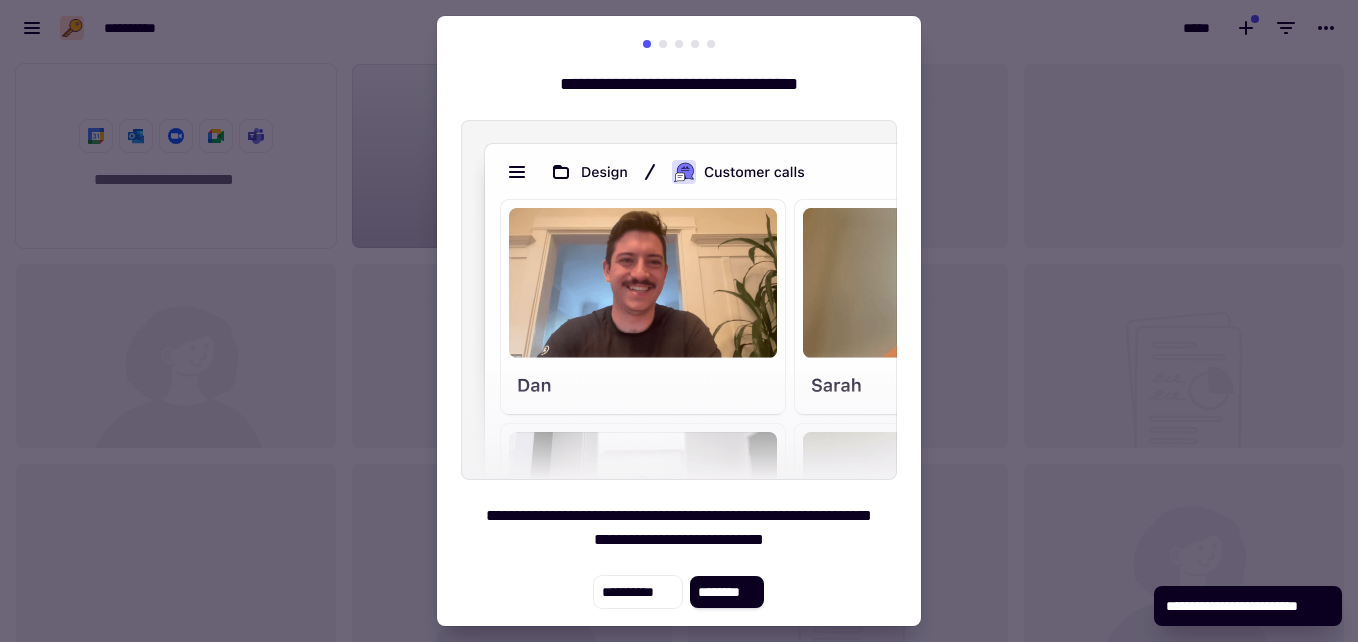 scroll, scrollTop: 16, scrollLeft: 16, axis: both 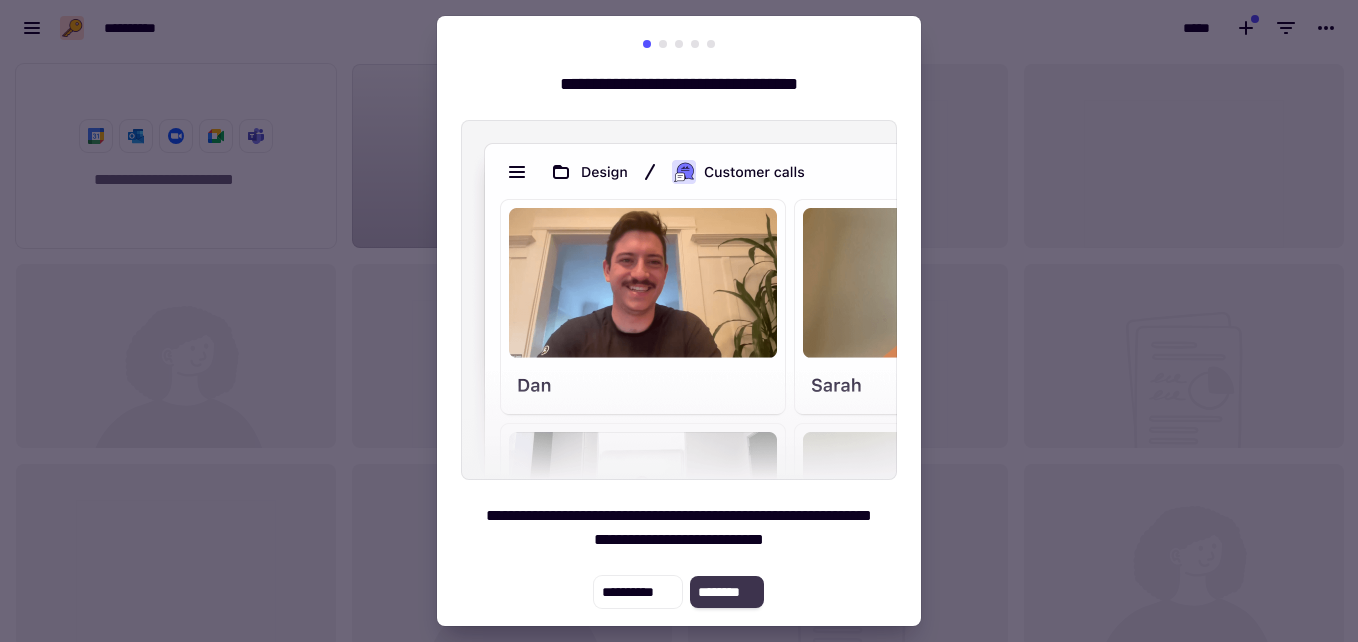 click on "********" 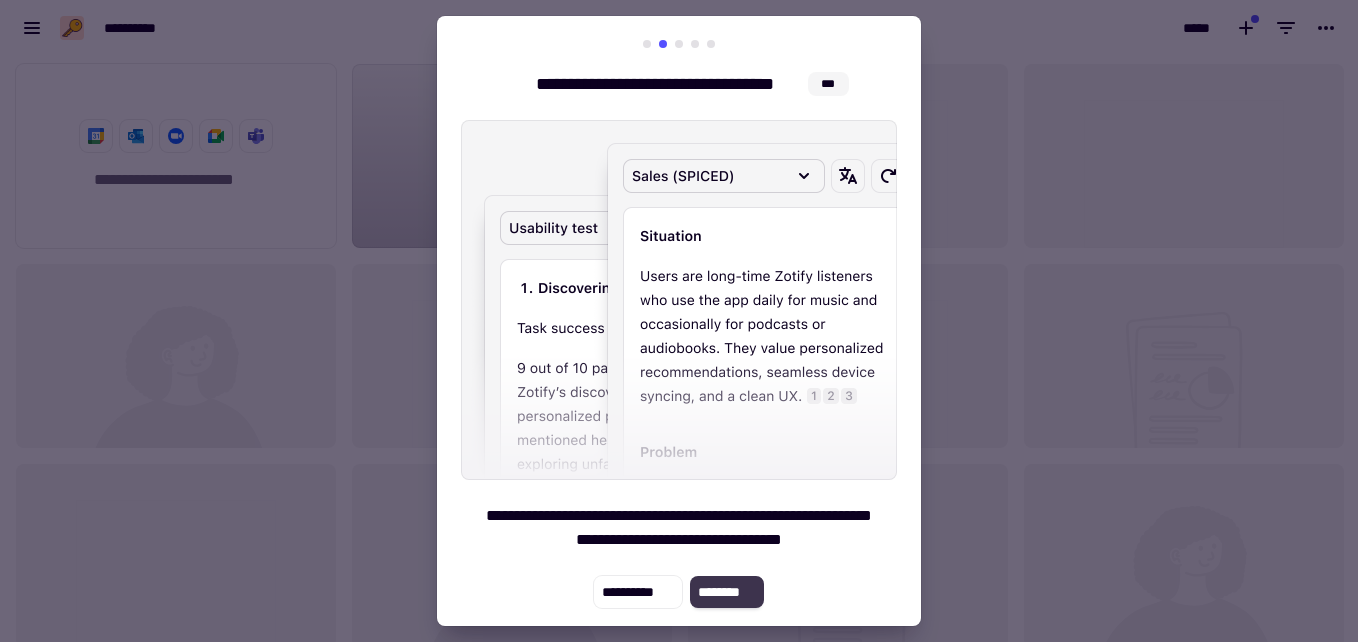 click on "********" 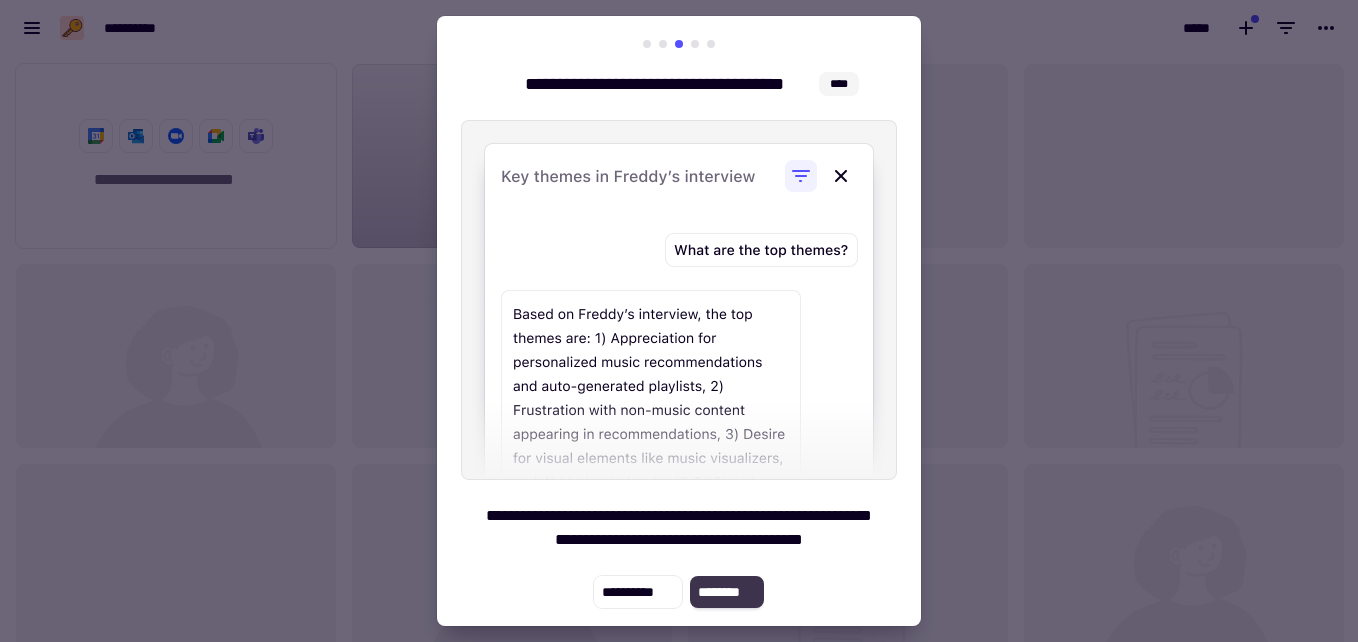click on "********" 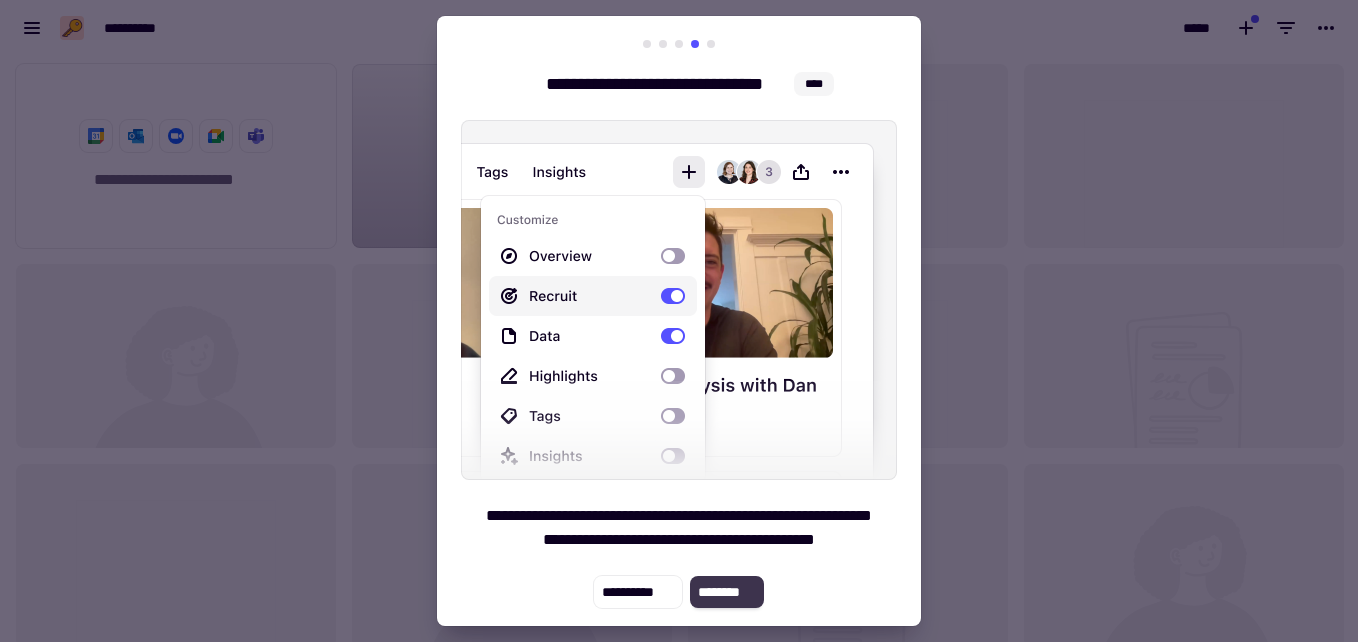 click on "********" 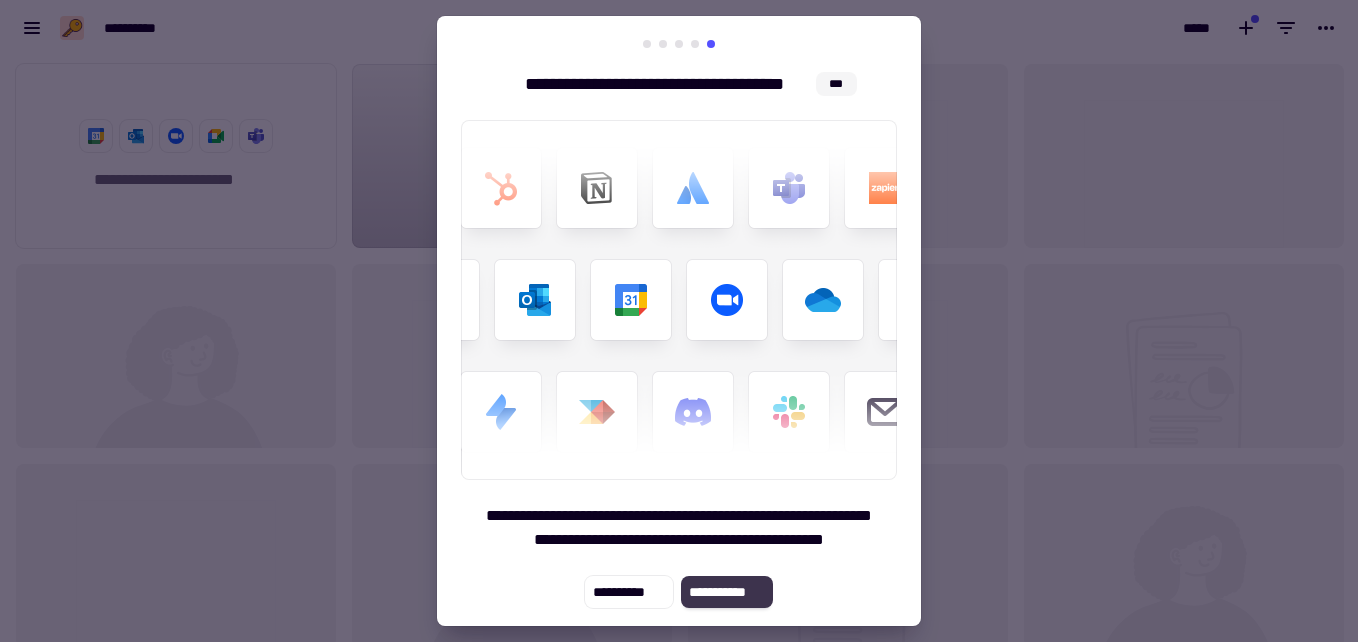click on "**********" 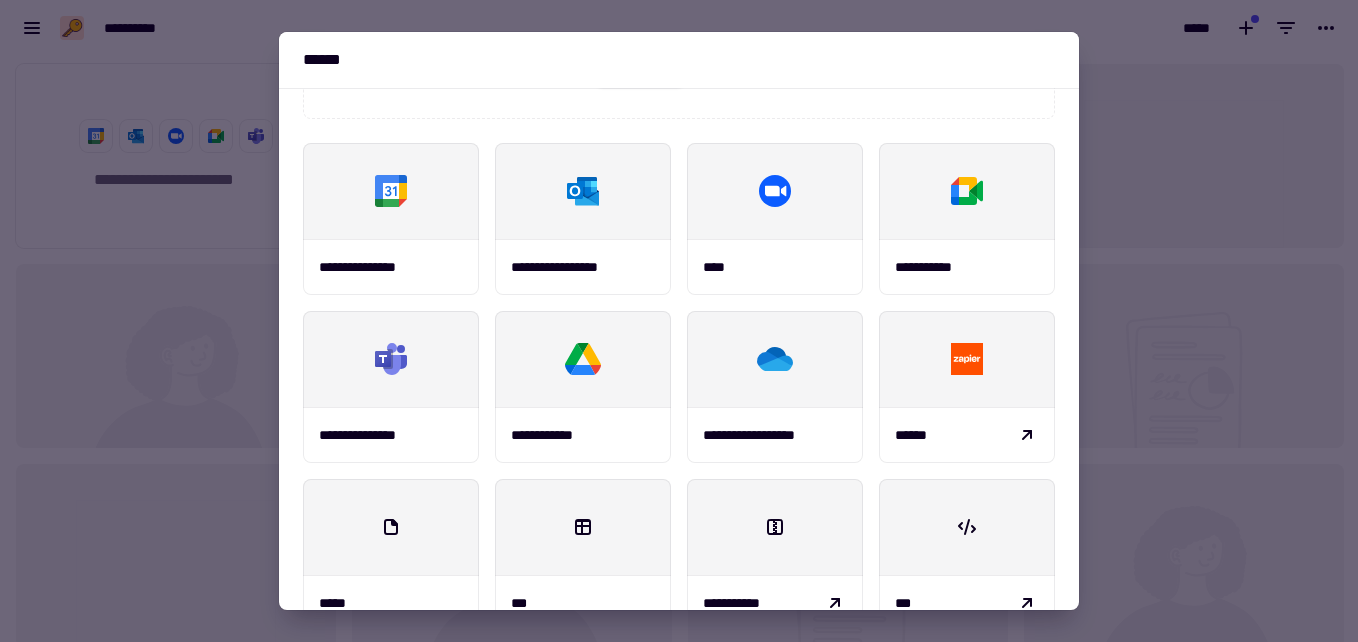 scroll, scrollTop: 256, scrollLeft: 0, axis: vertical 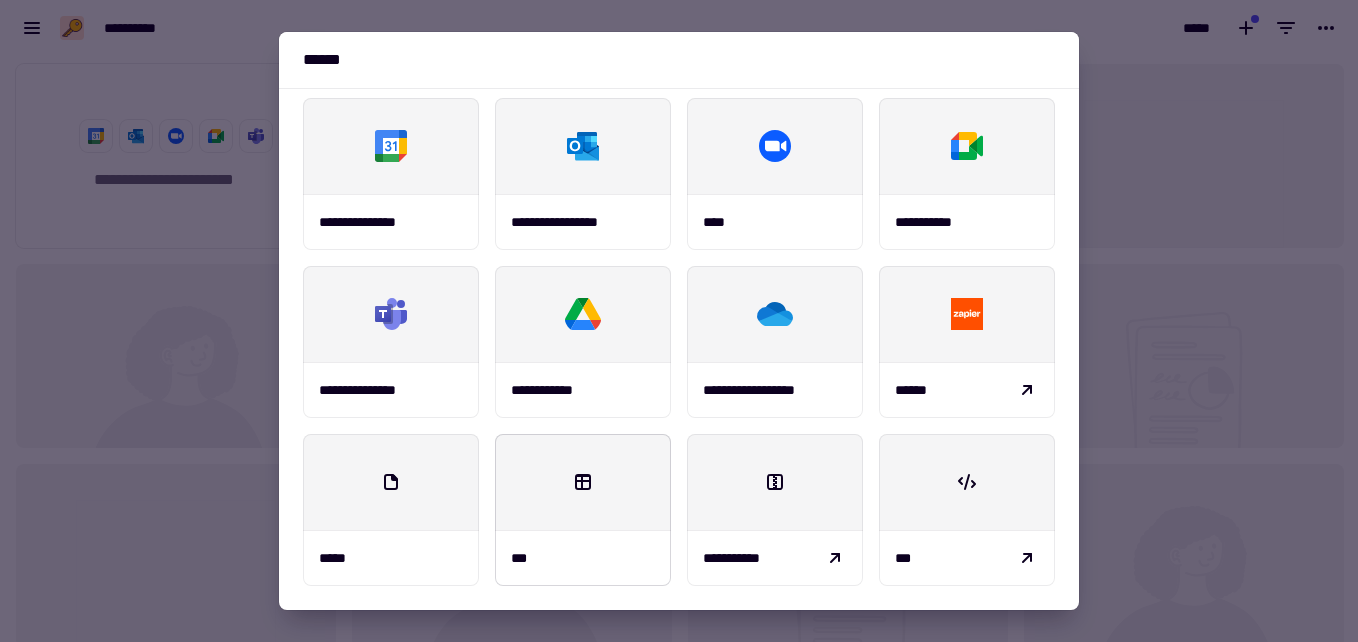 click at bounding box center [583, 482] 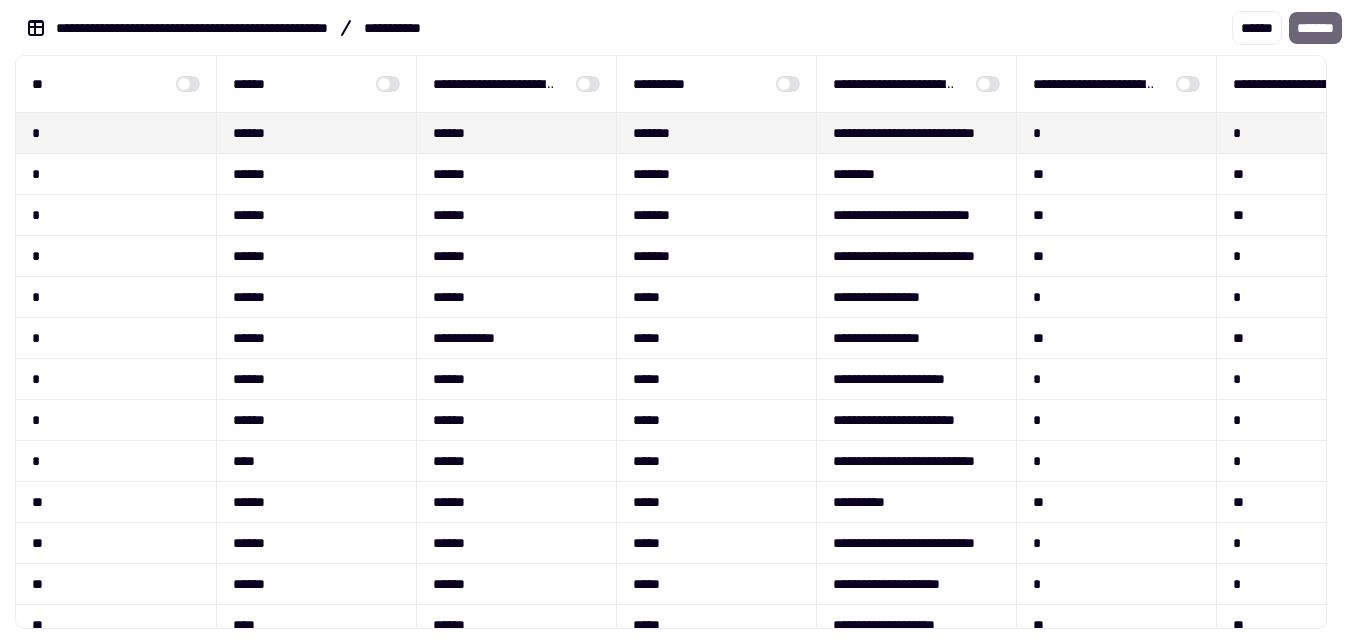 scroll, scrollTop: 0, scrollLeft: 0, axis: both 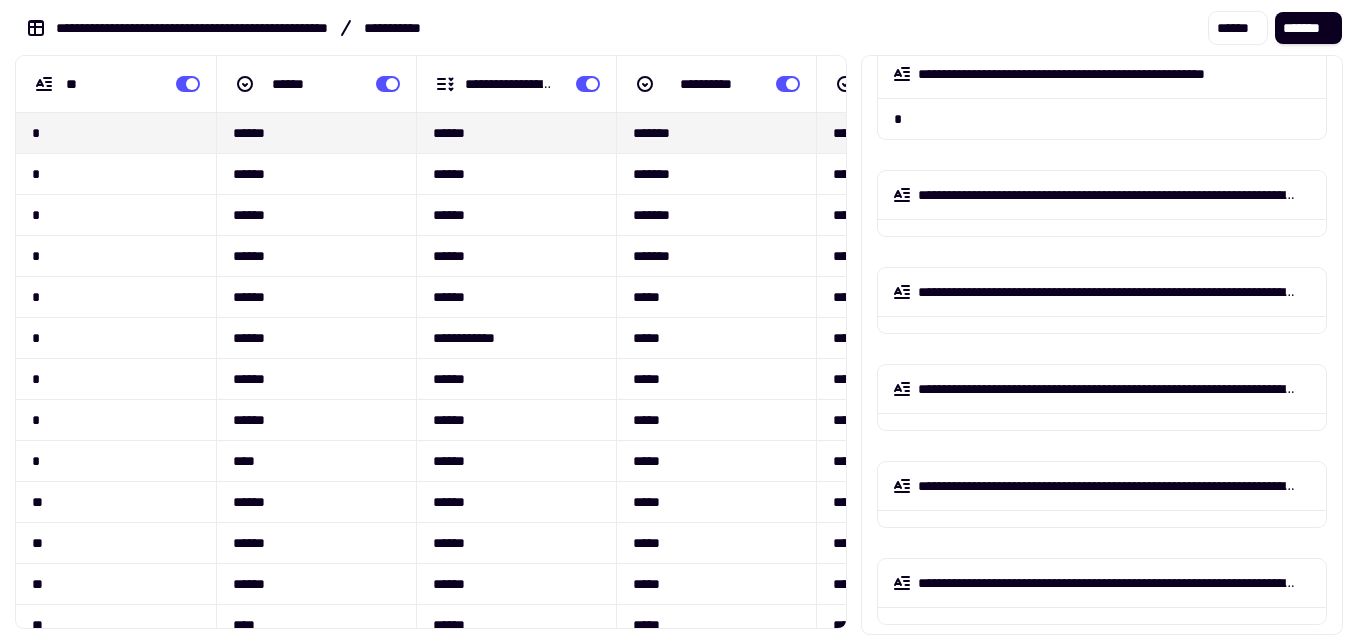 click 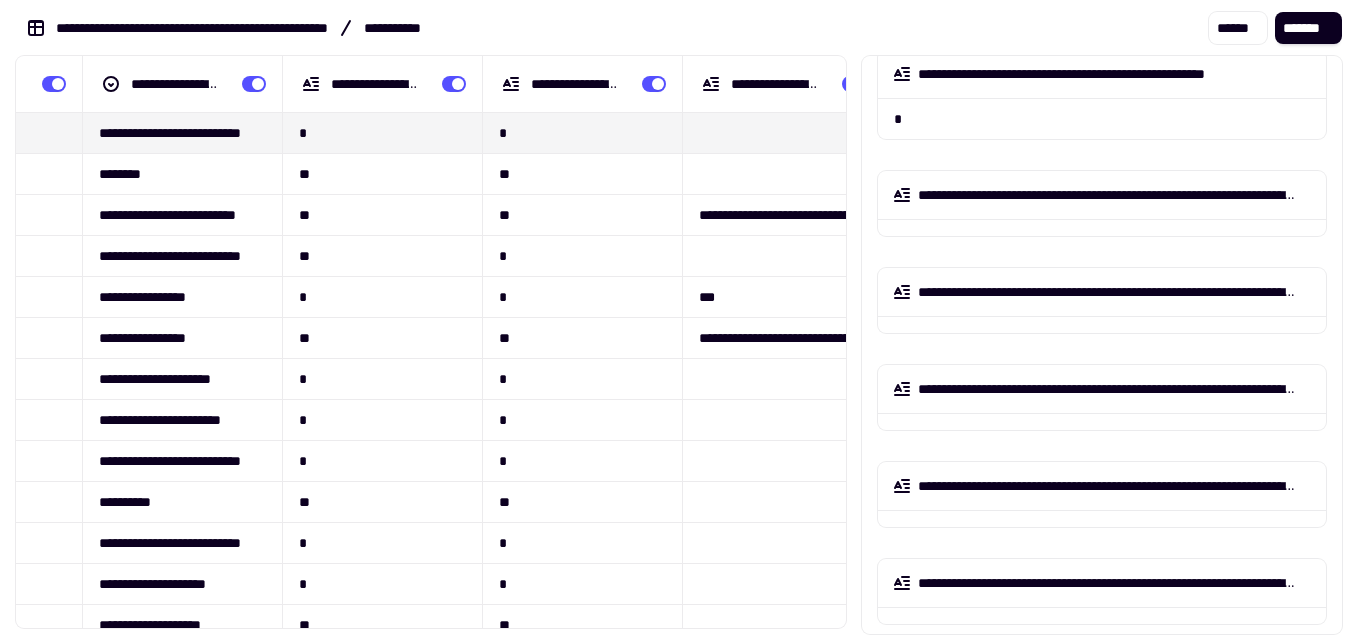 scroll, scrollTop: 0, scrollLeft: 785, axis: horizontal 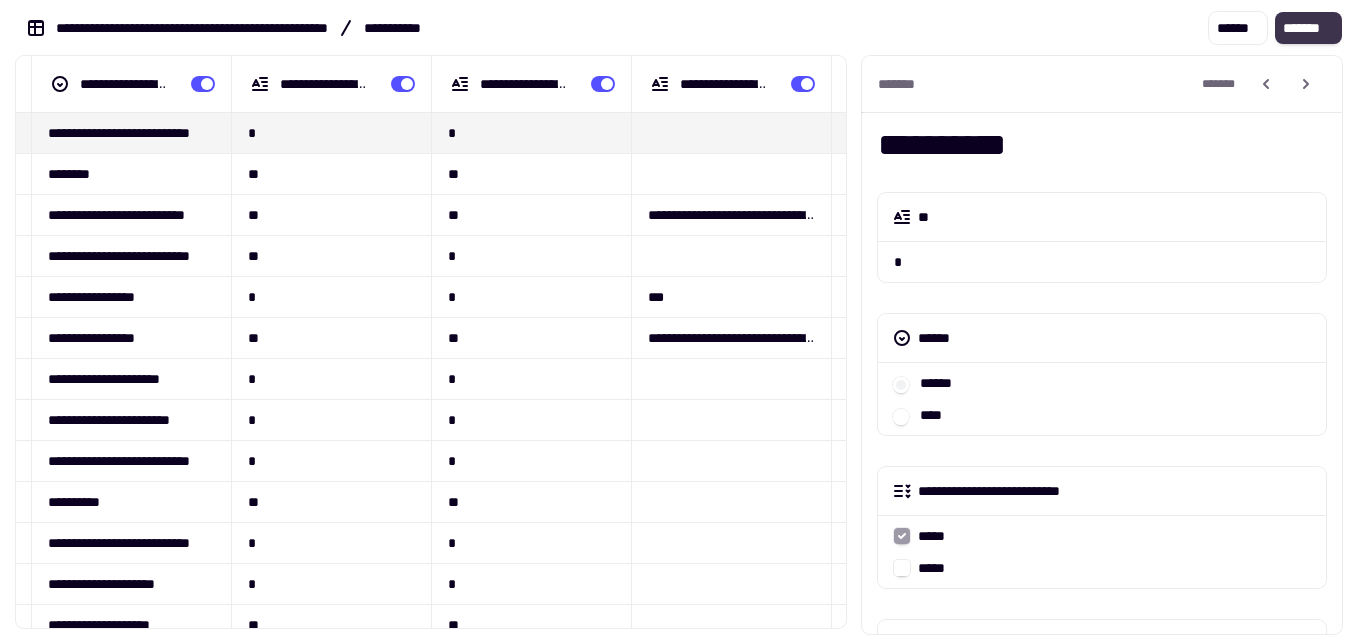 click on "*******" 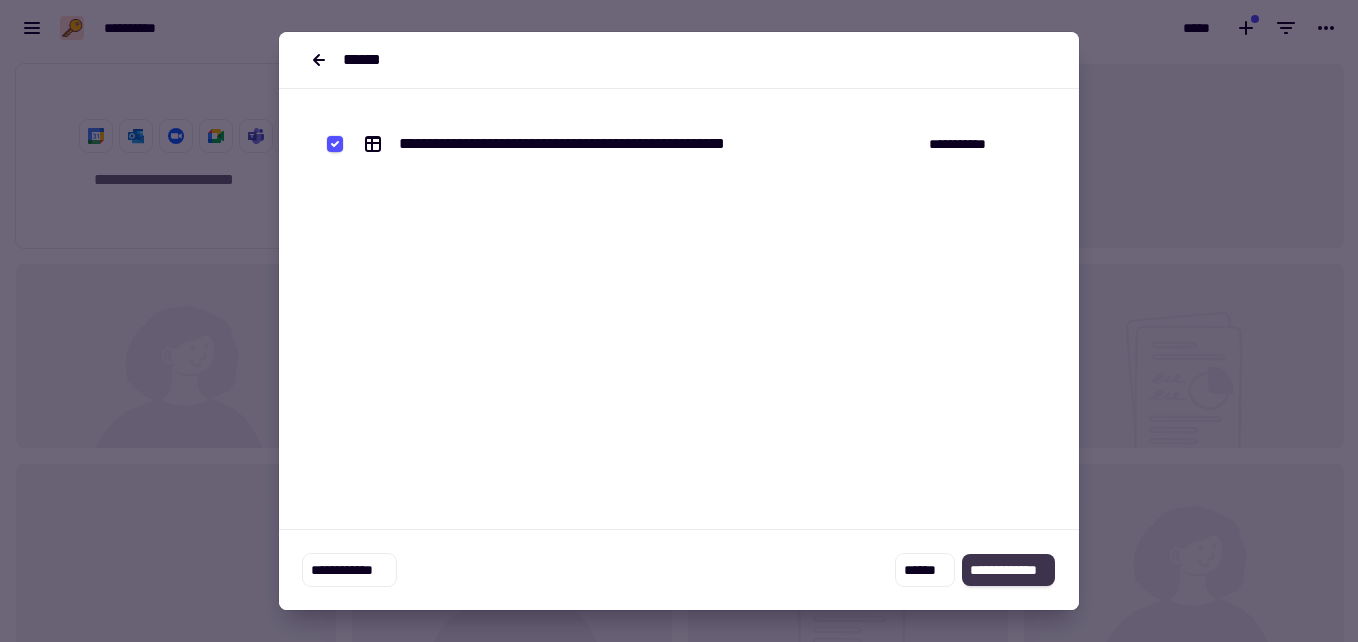 click on "**********" 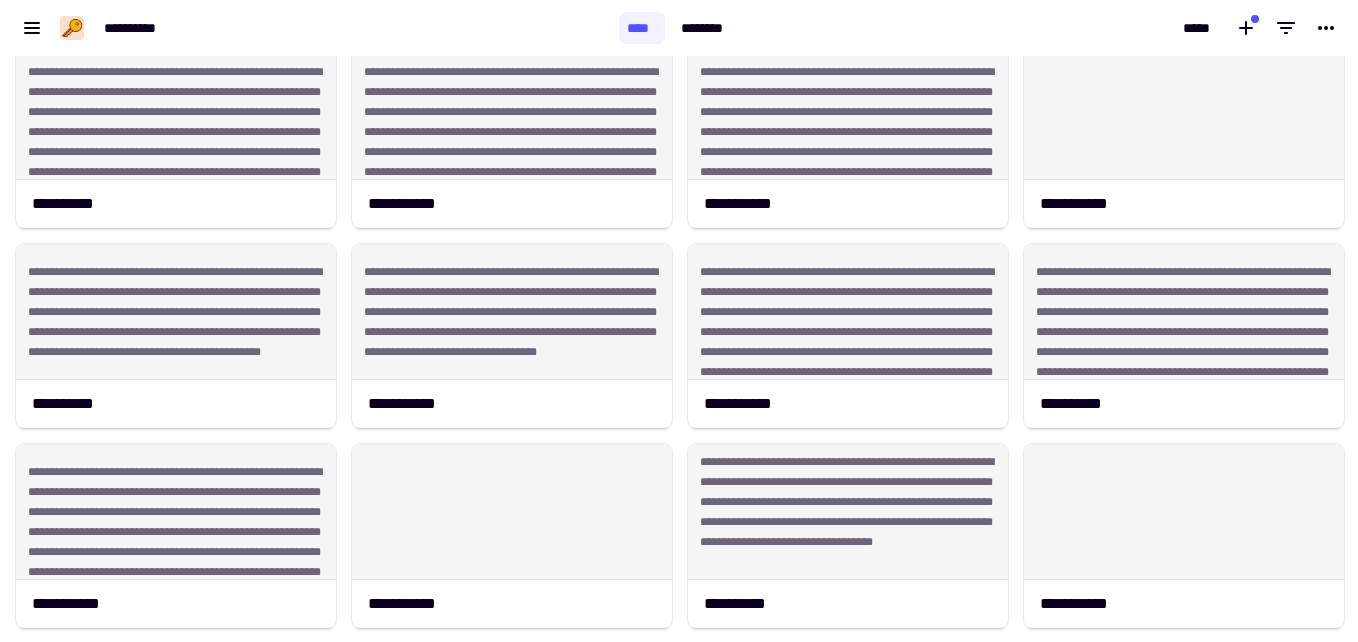 scroll, scrollTop: 0, scrollLeft: 0, axis: both 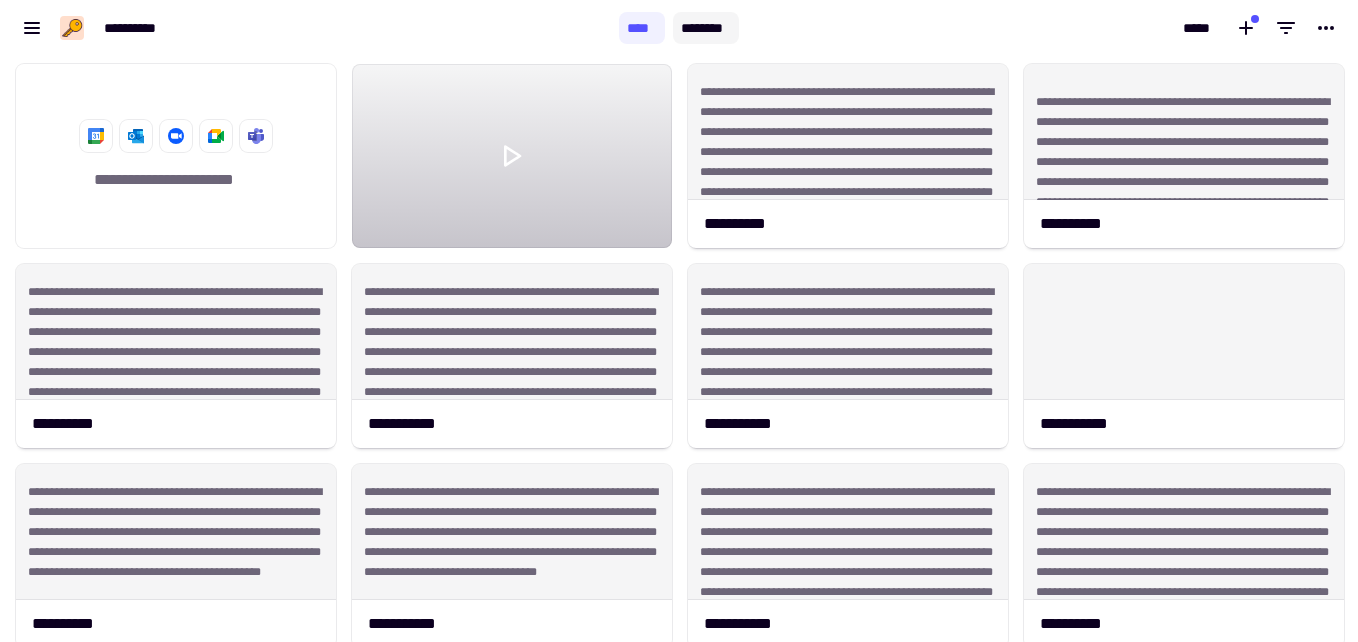 click on "********" 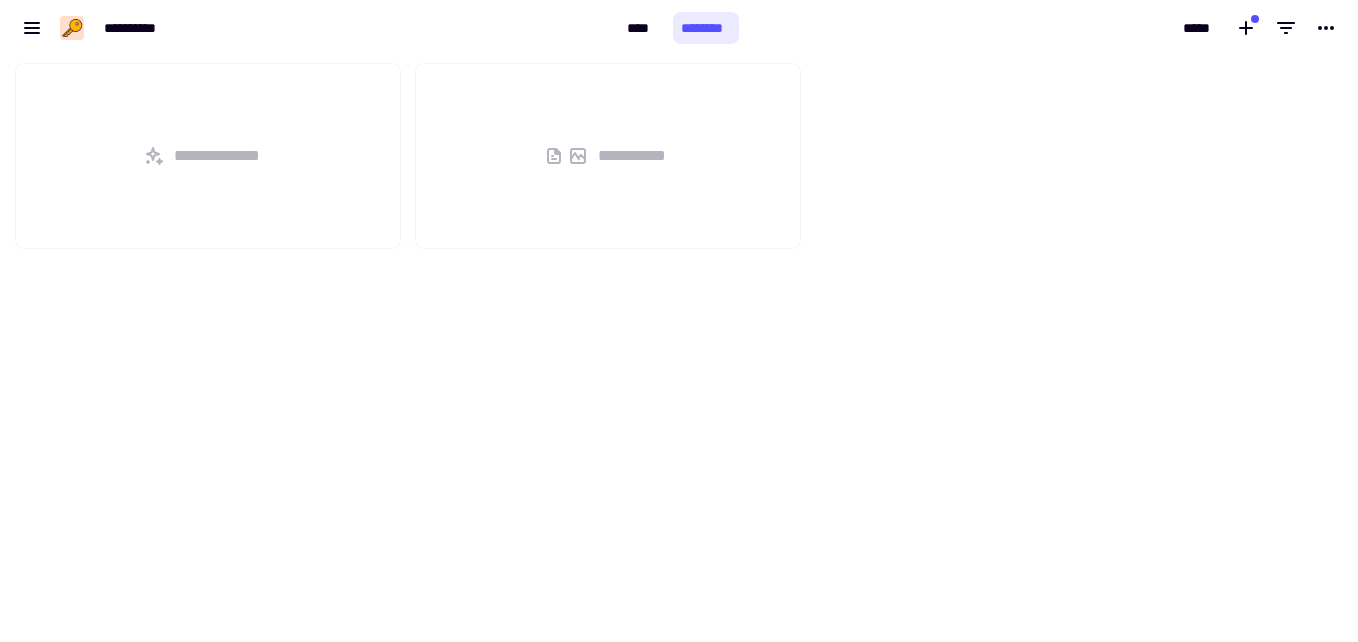 scroll, scrollTop: 16, scrollLeft: 16, axis: both 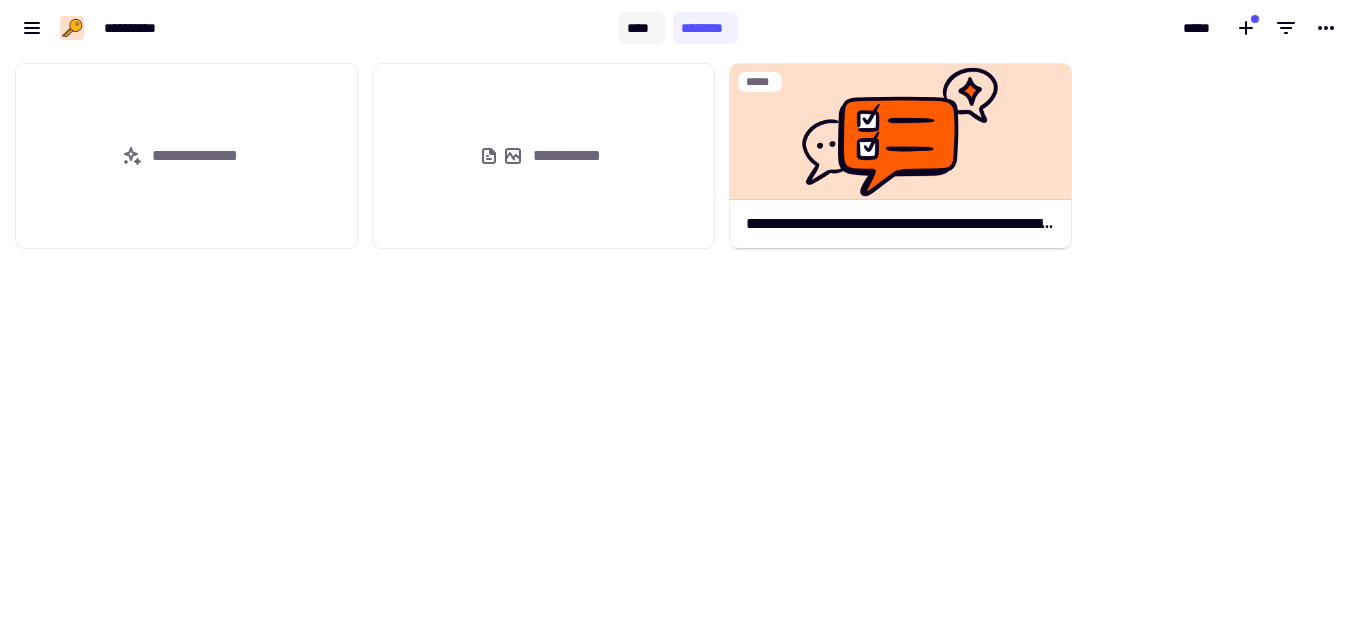 click on "****" 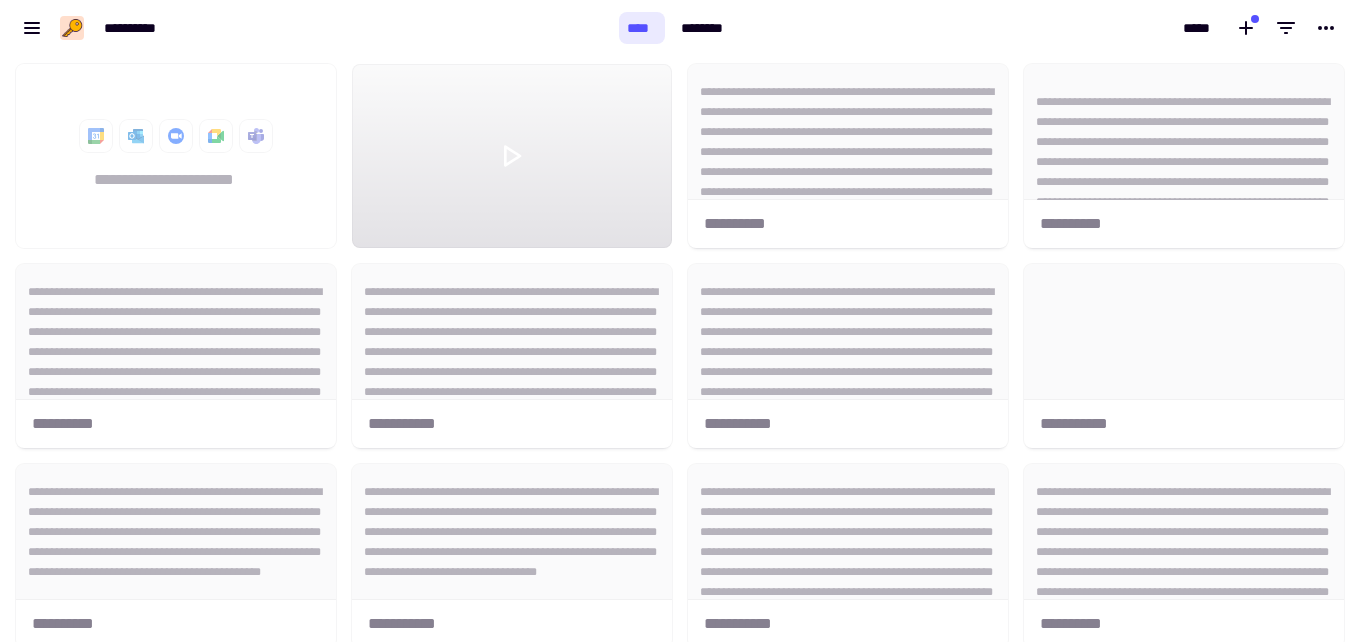 scroll, scrollTop: 16, scrollLeft: 16, axis: both 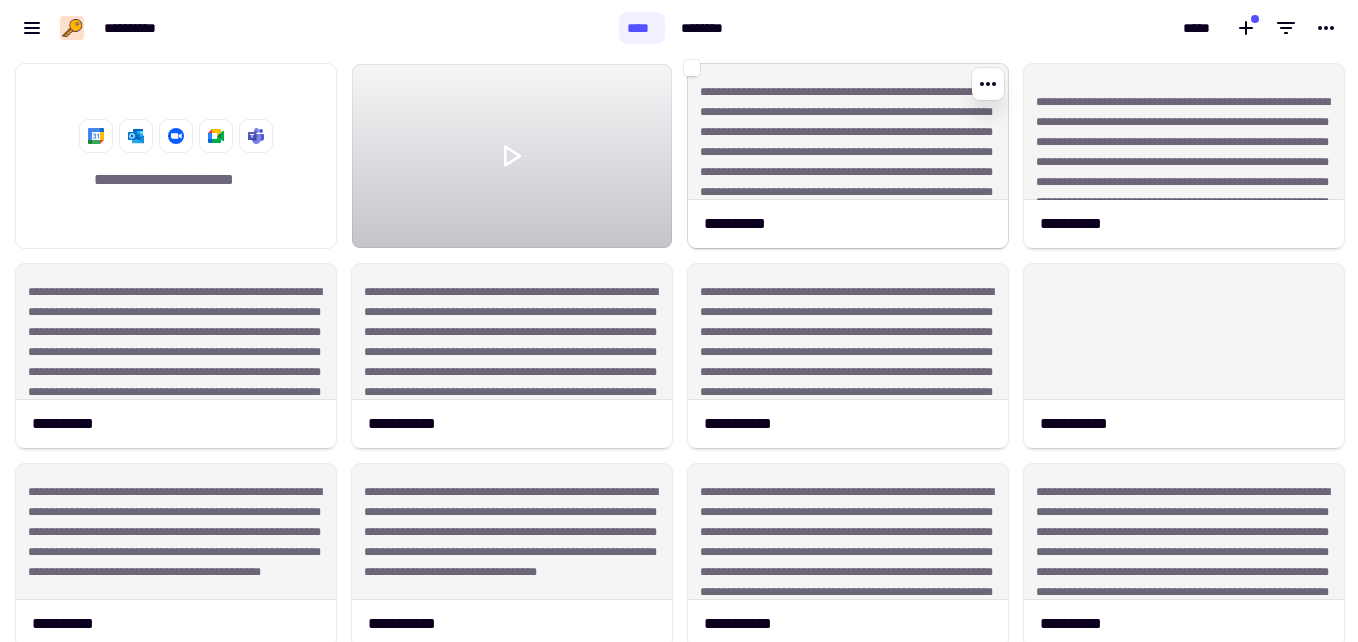 click on "**********" 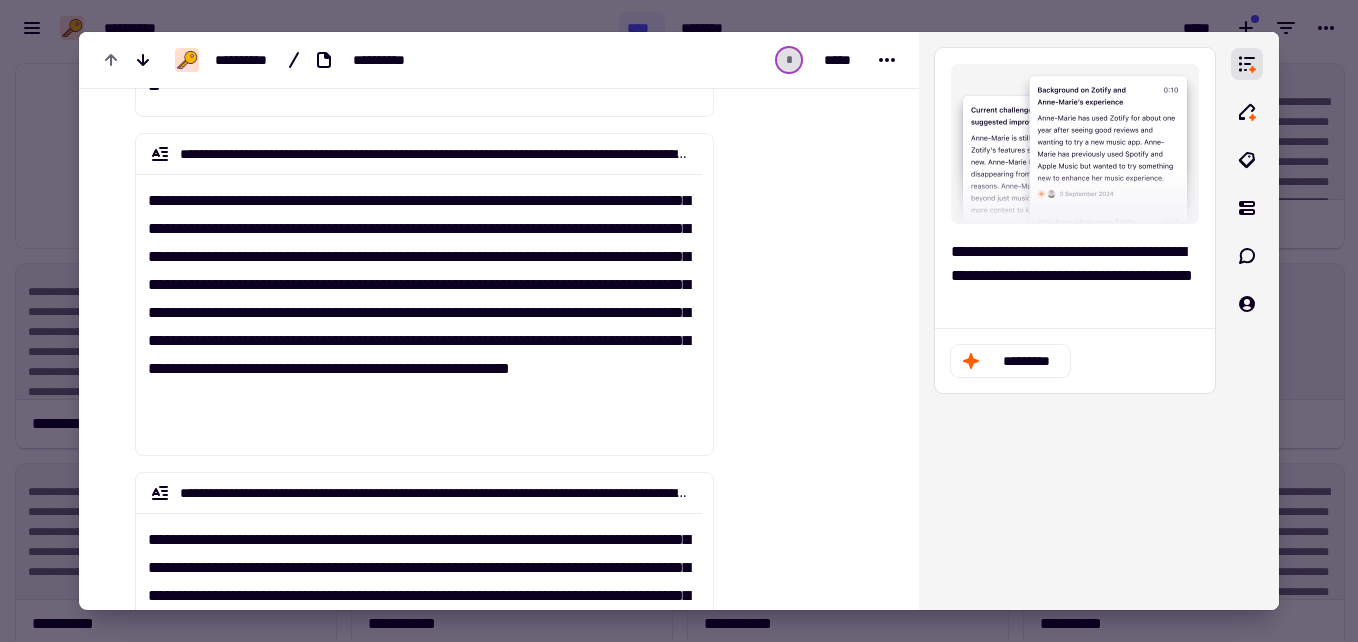 scroll, scrollTop: 0, scrollLeft: 0, axis: both 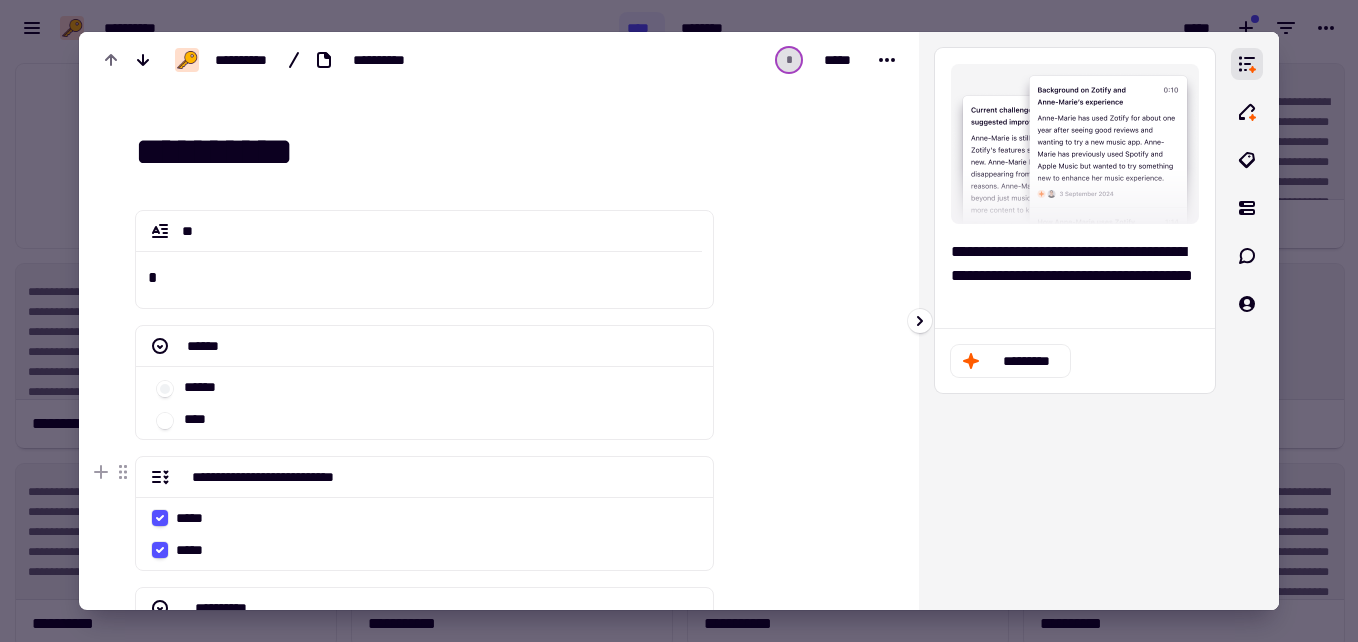 click on "**********" at bounding box center [1075, 321] 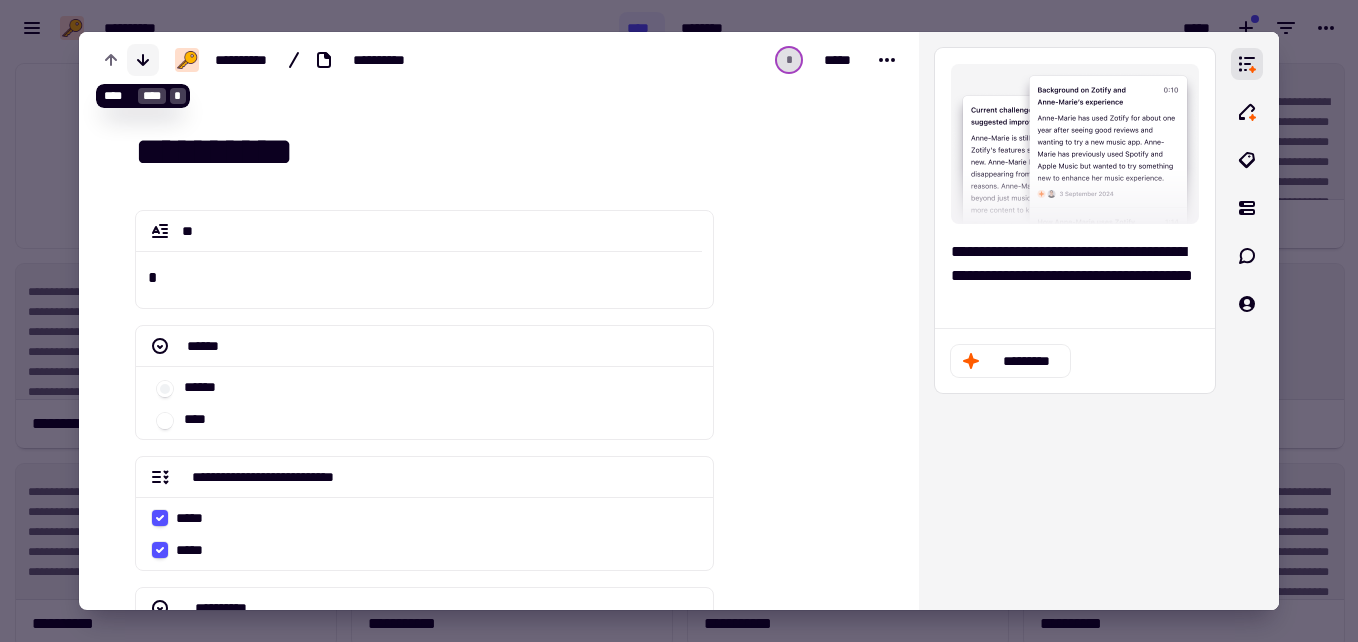 click 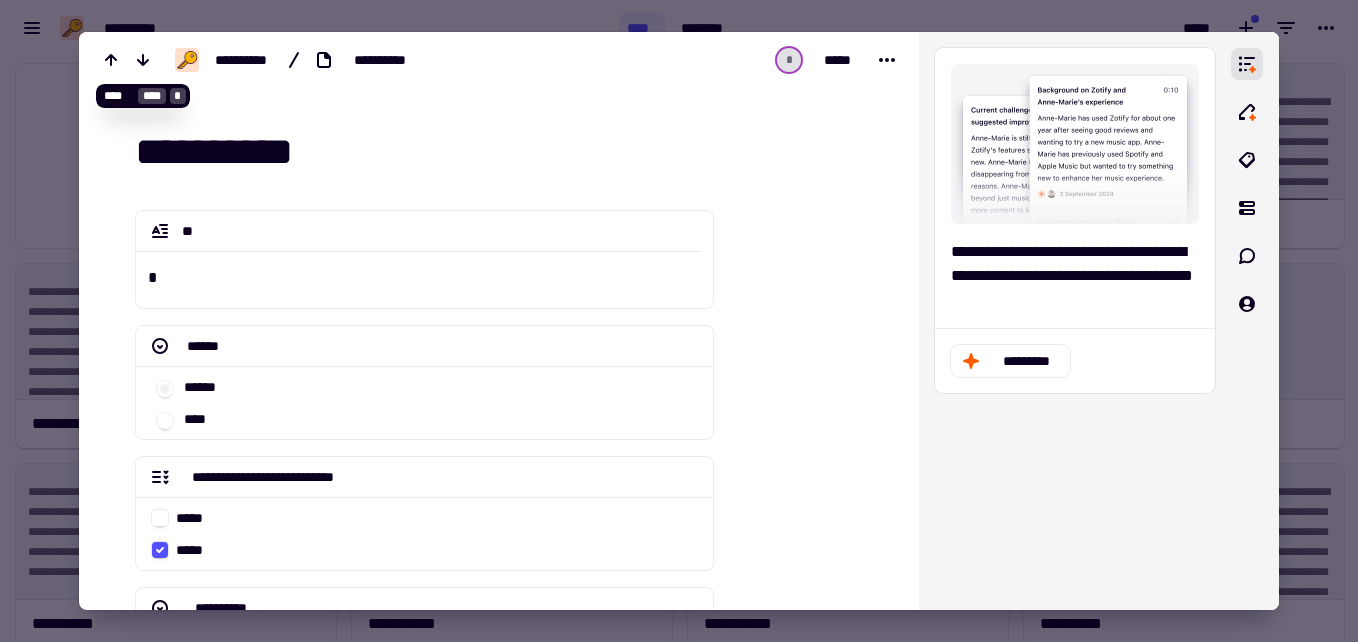 click 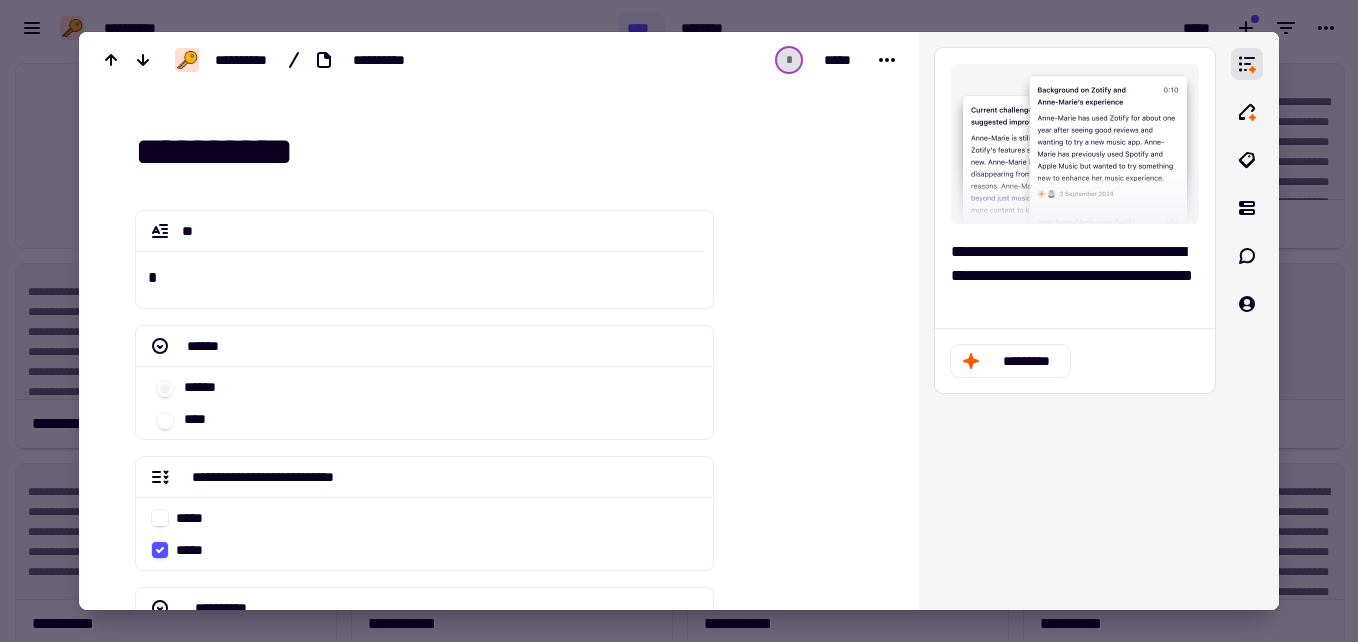 click 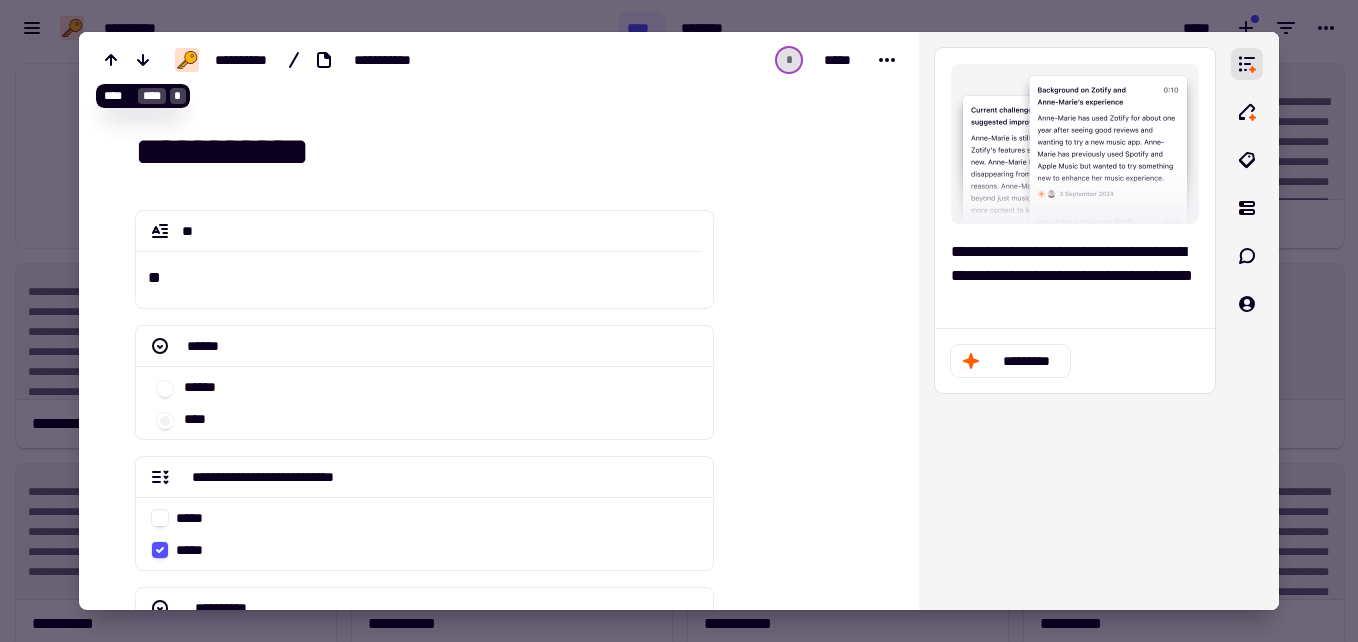 click 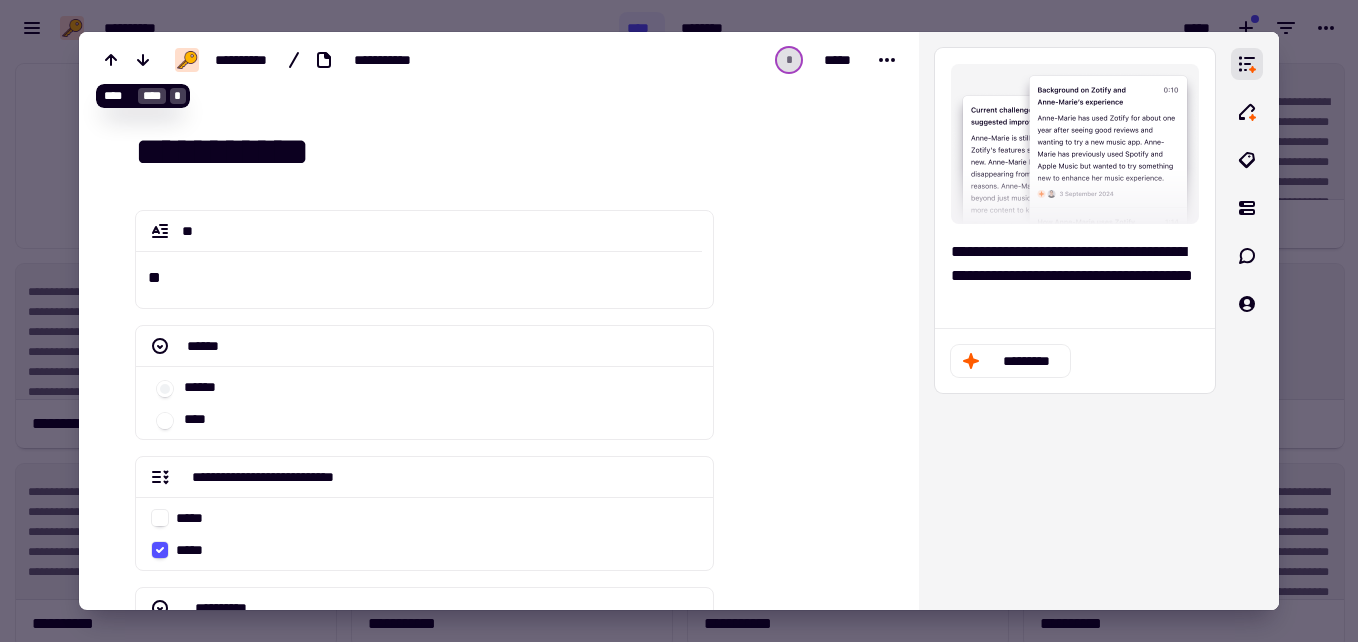 click 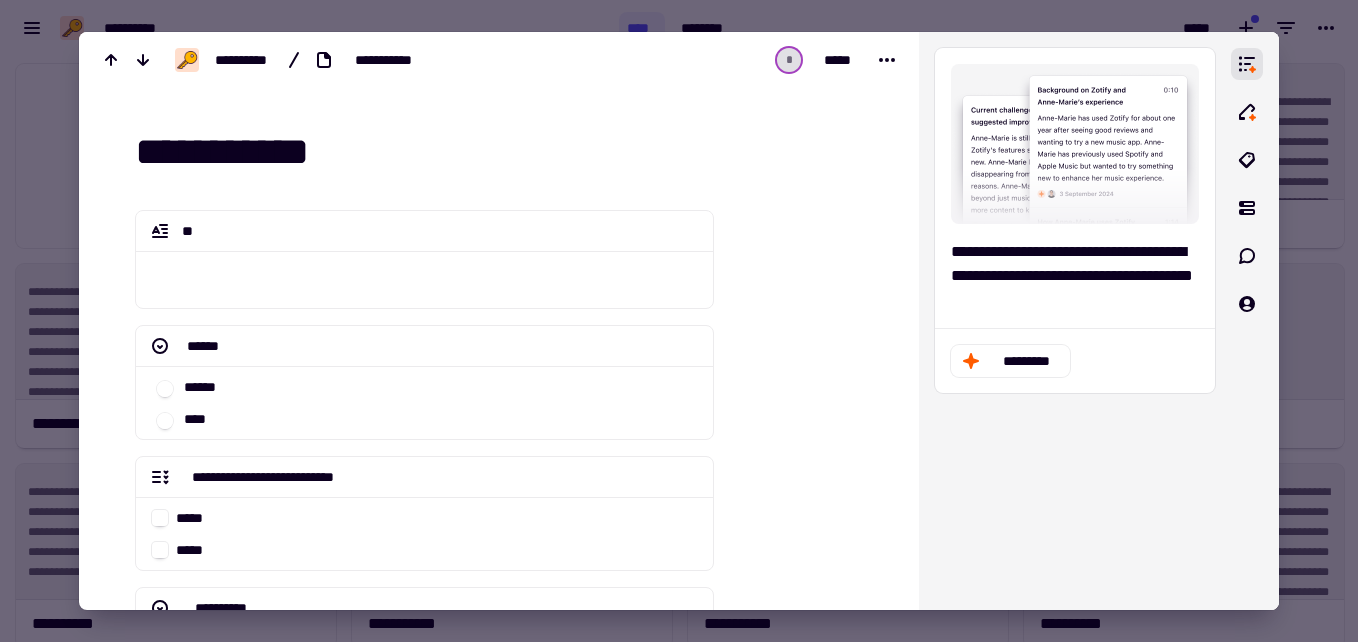 click 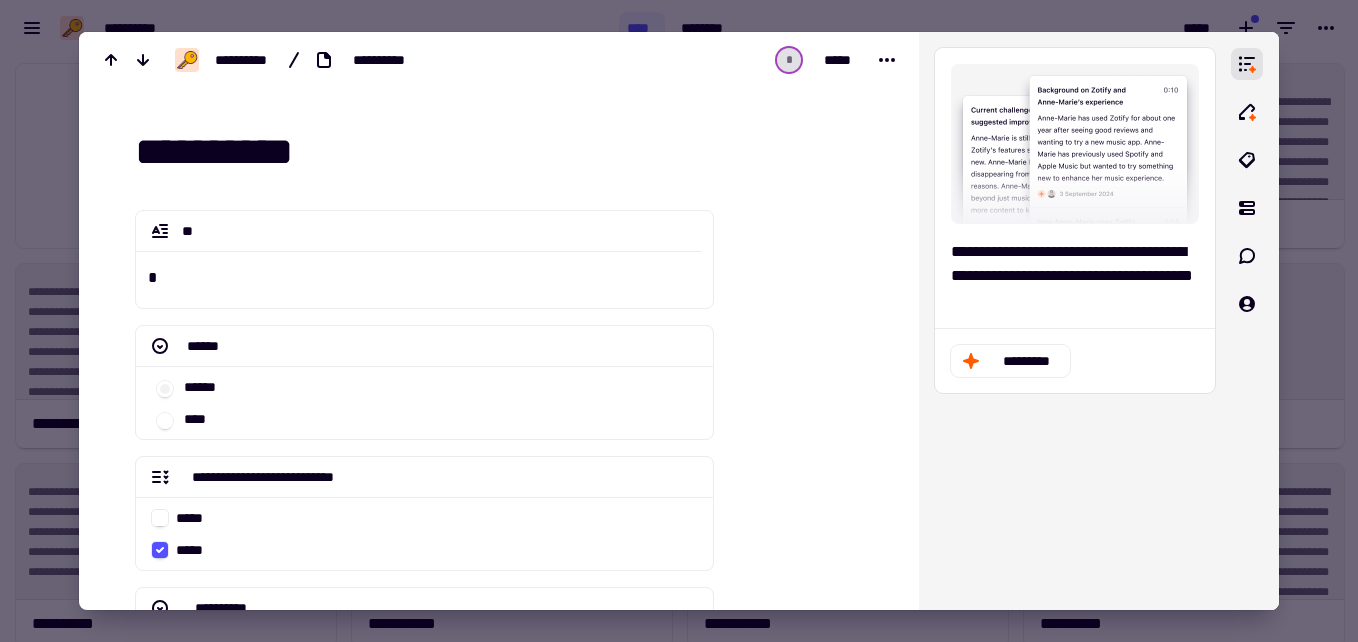 click at bounding box center [679, 321] 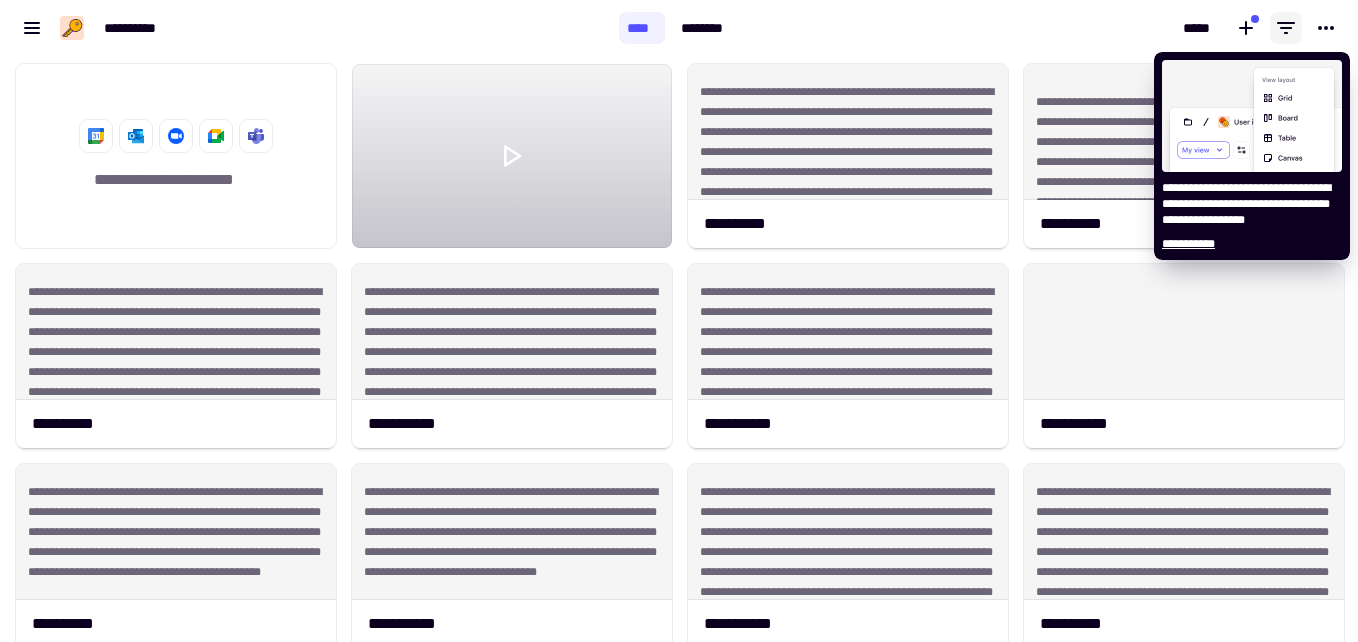 click 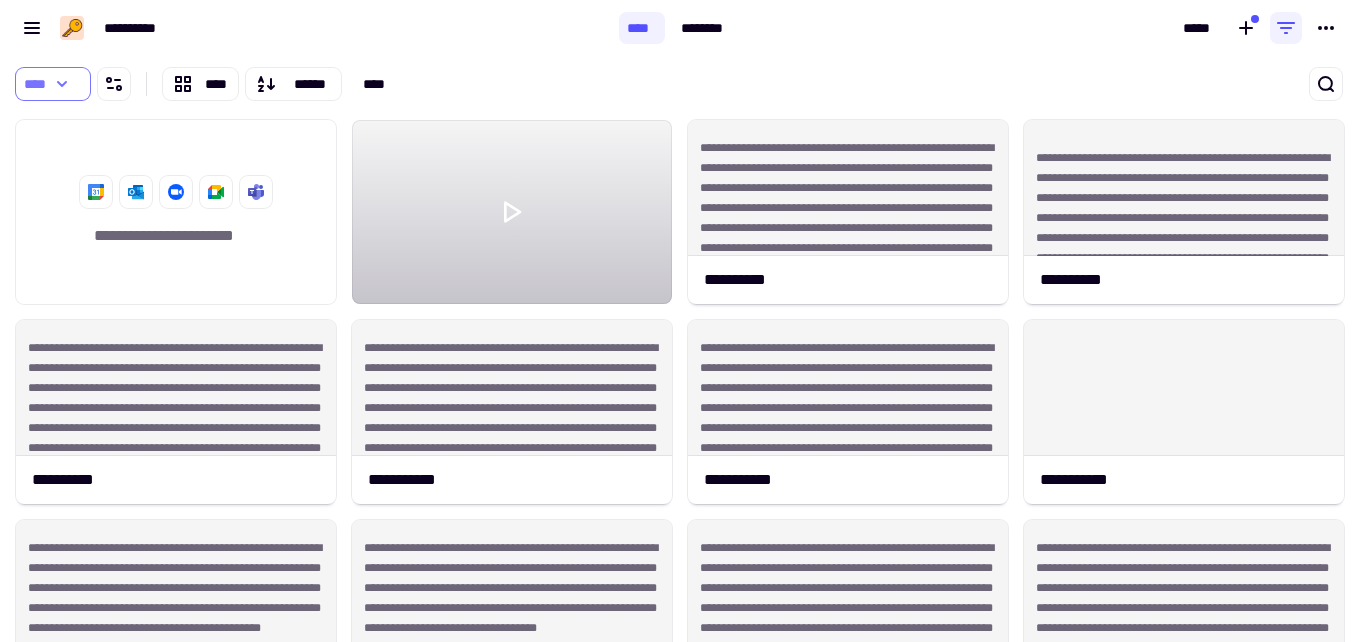click 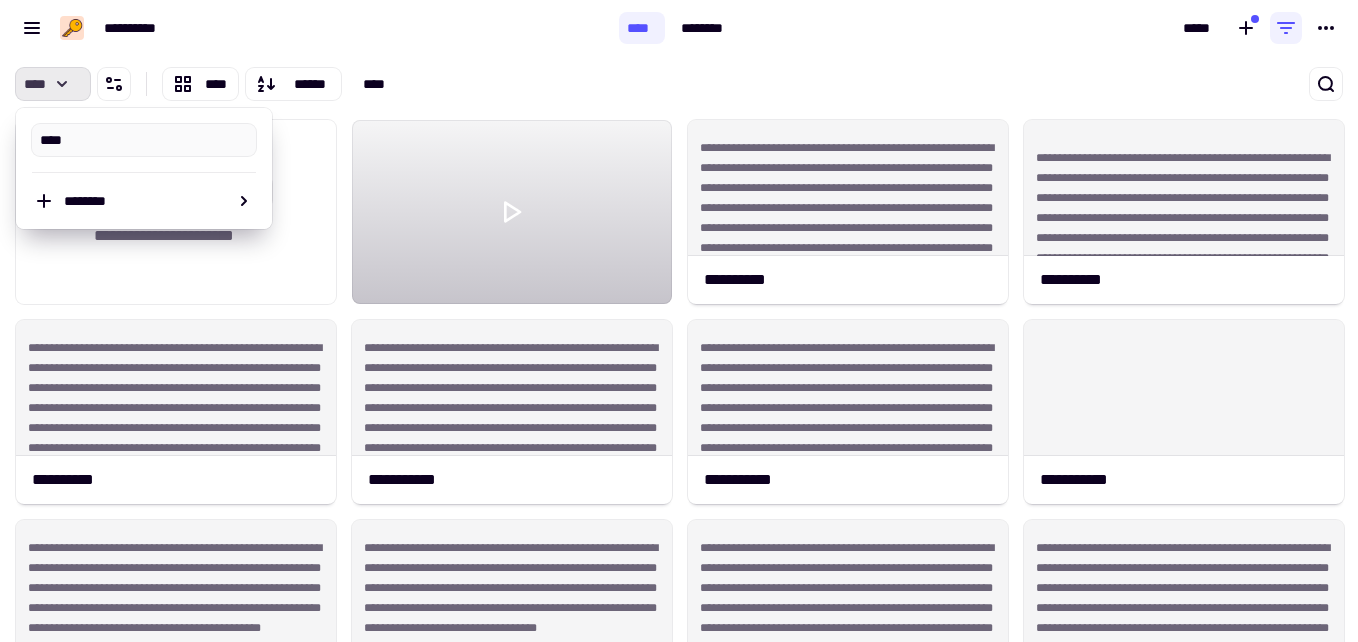 click 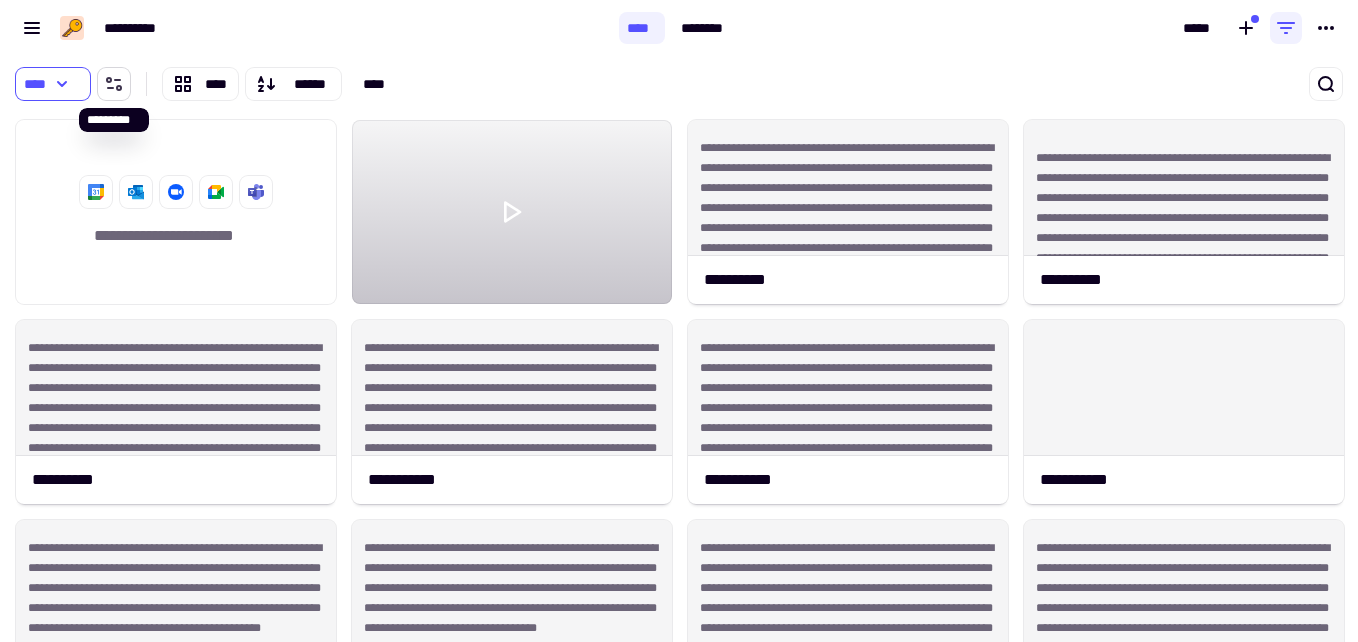click 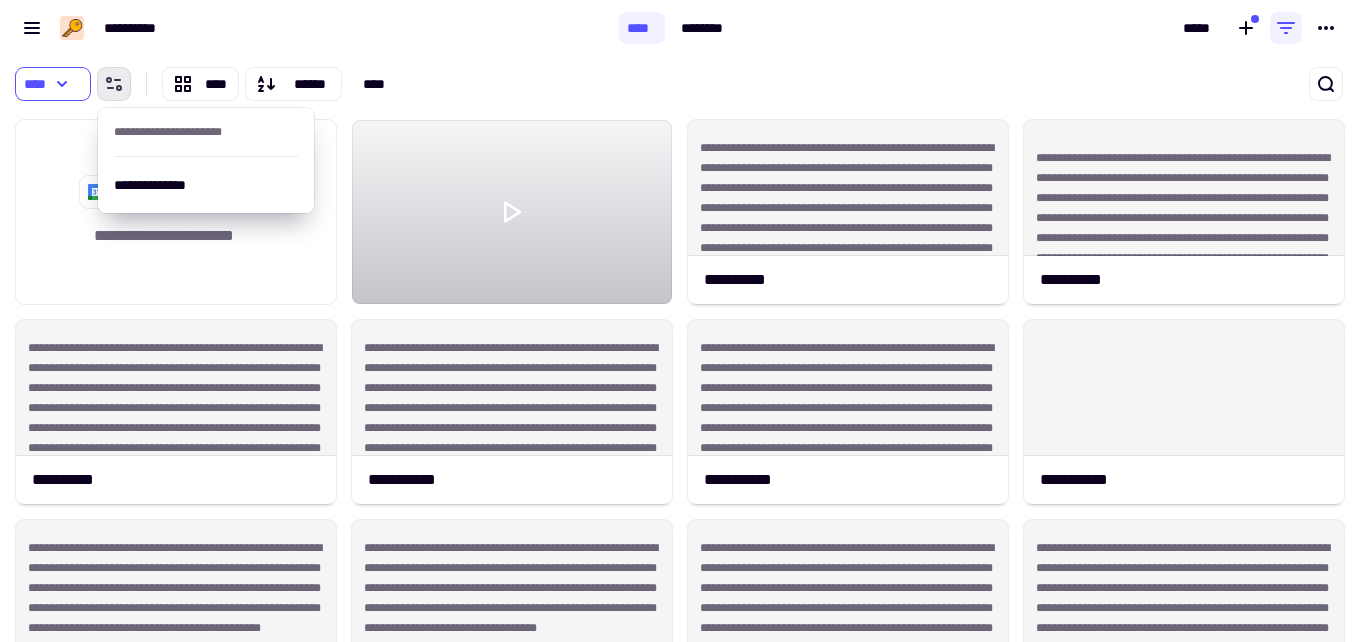 click 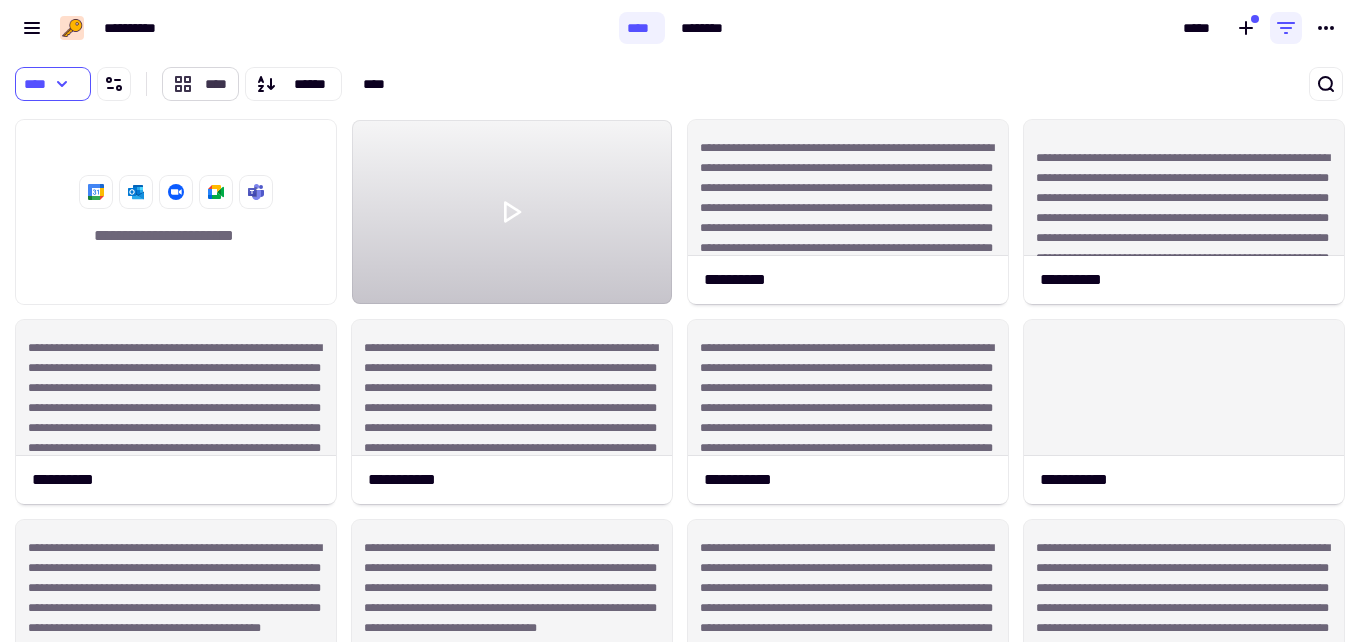 click on "****" 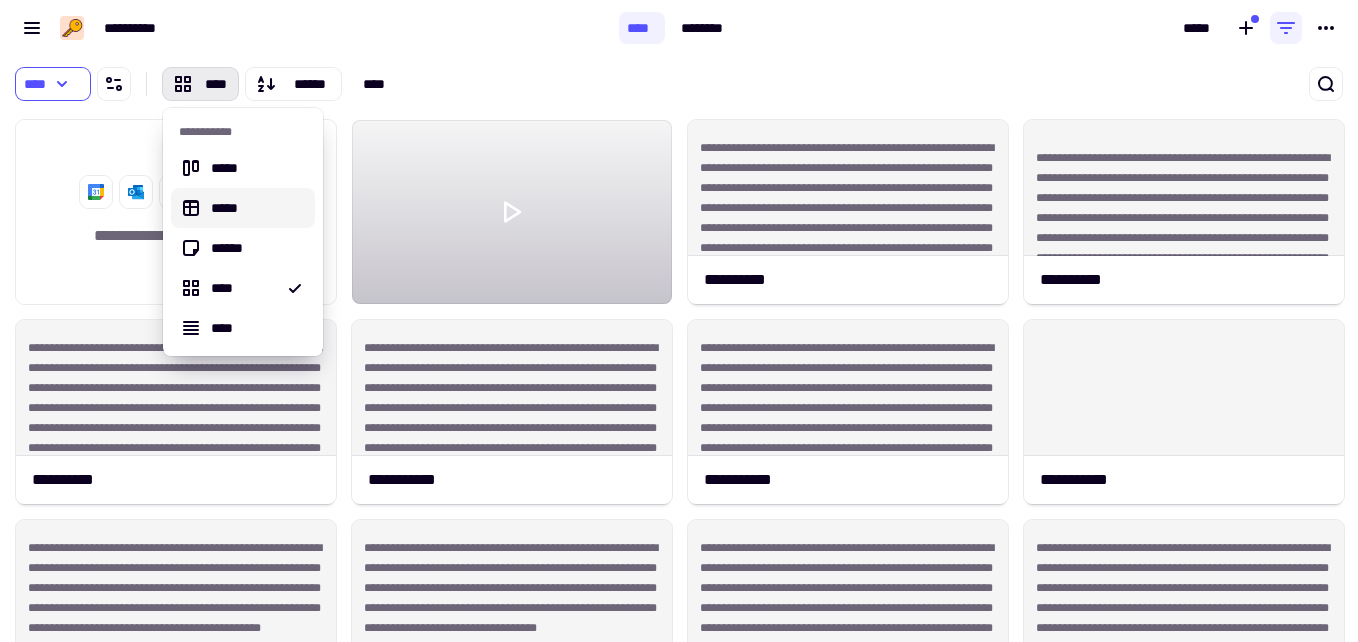 click on "*****" at bounding box center [255, 208] 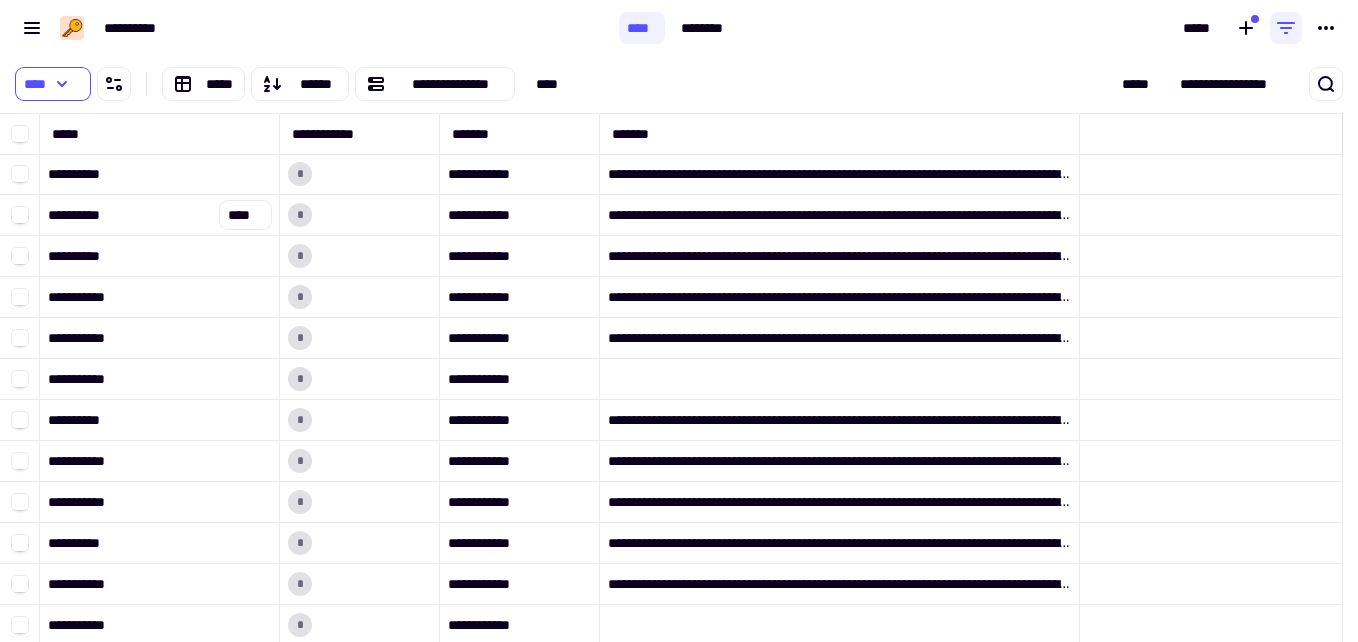 scroll, scrollTop: 16, scrollLeft: 16, axis: both 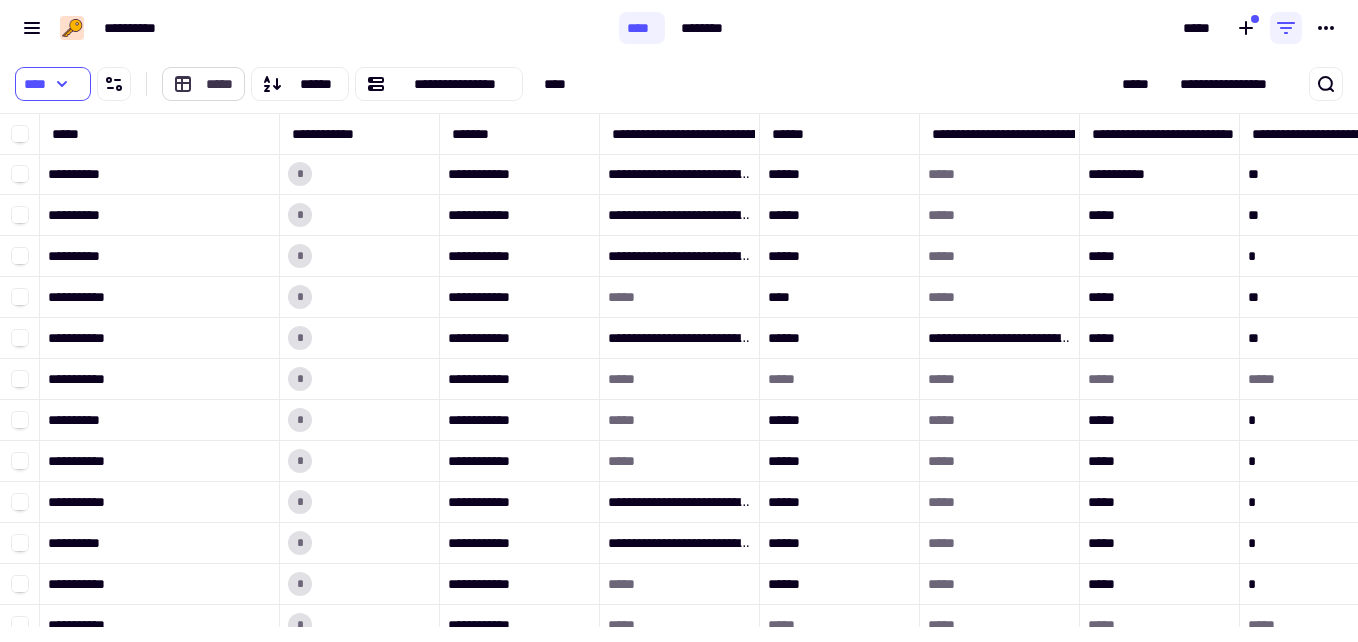 click on "*****" 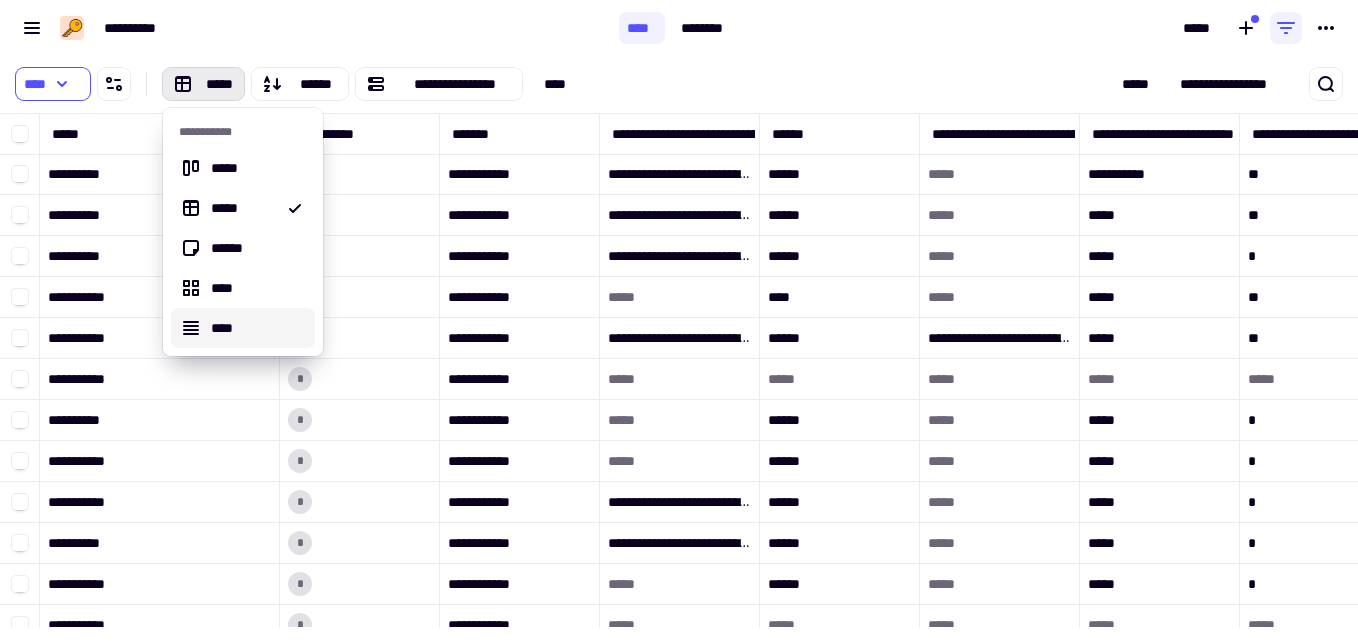 click on "****" at bounding box center (255, 328) 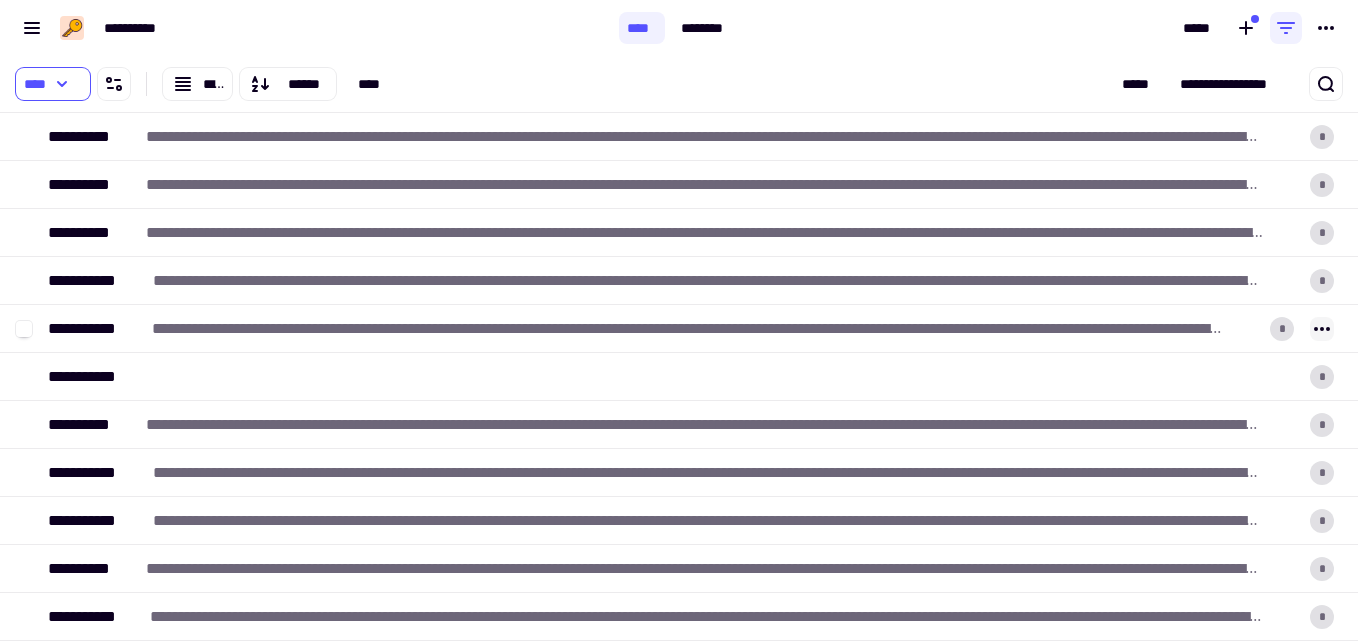 scroll, scrollTop: 16, scrollLeft: 16, axis: both 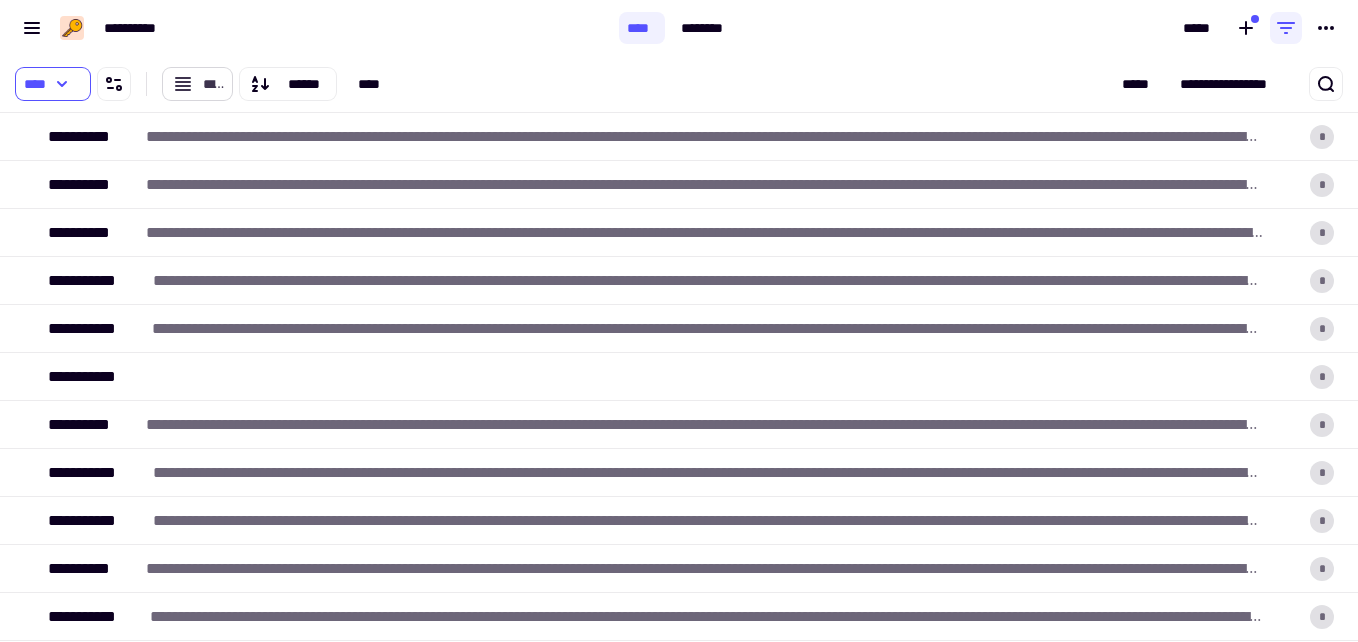 click on "****" 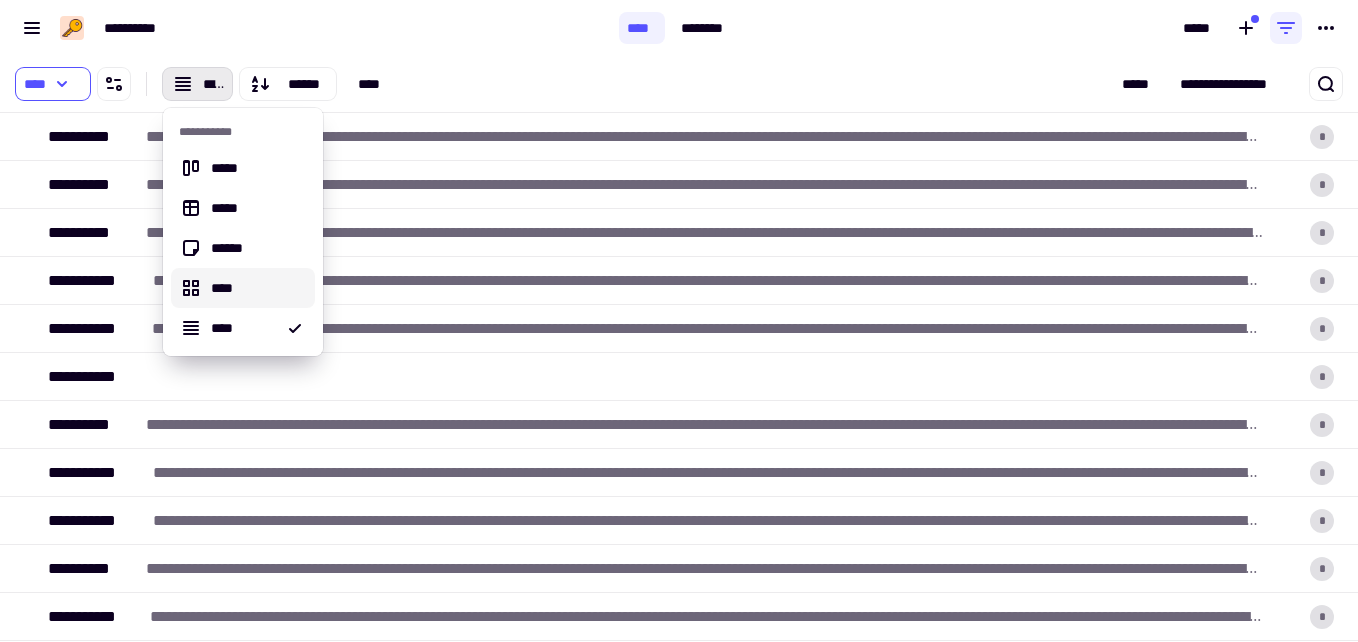 click on "****" at bounding box center (255, 288) 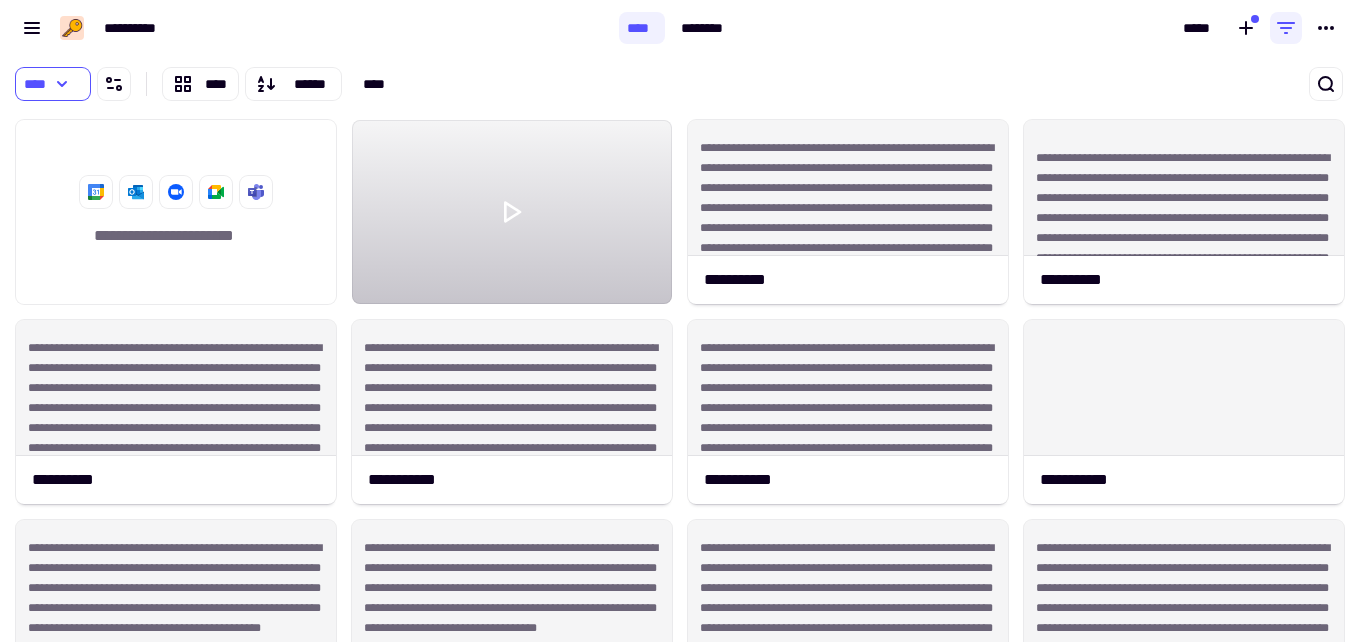 scroll, scrollTop: 16, scrollLeft: 16, axis: both 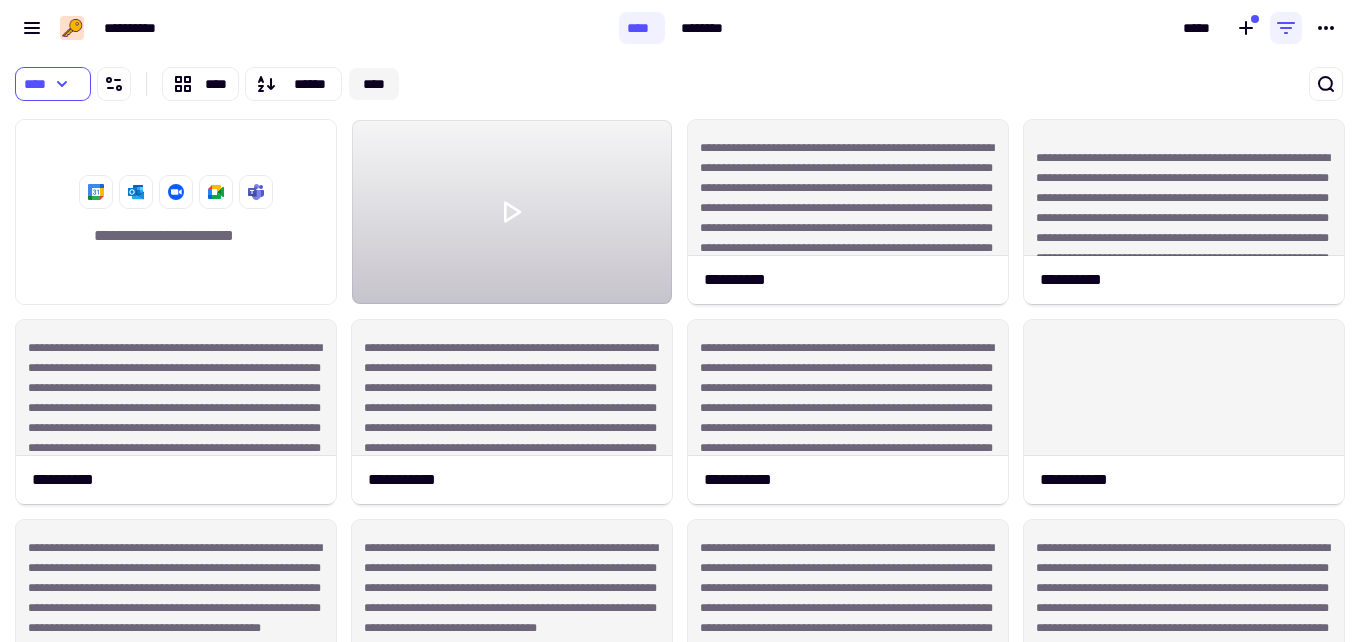 click on "****" 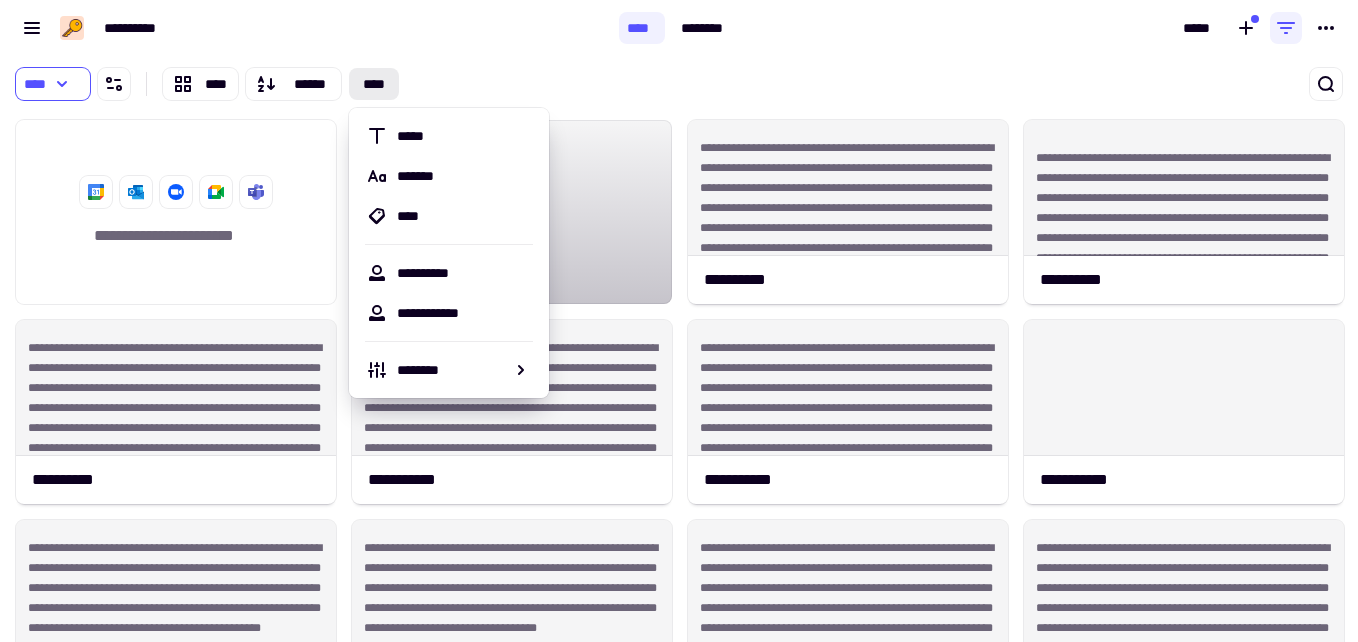 click on "**** **** ****** ****" at bounding box center (431, 84) 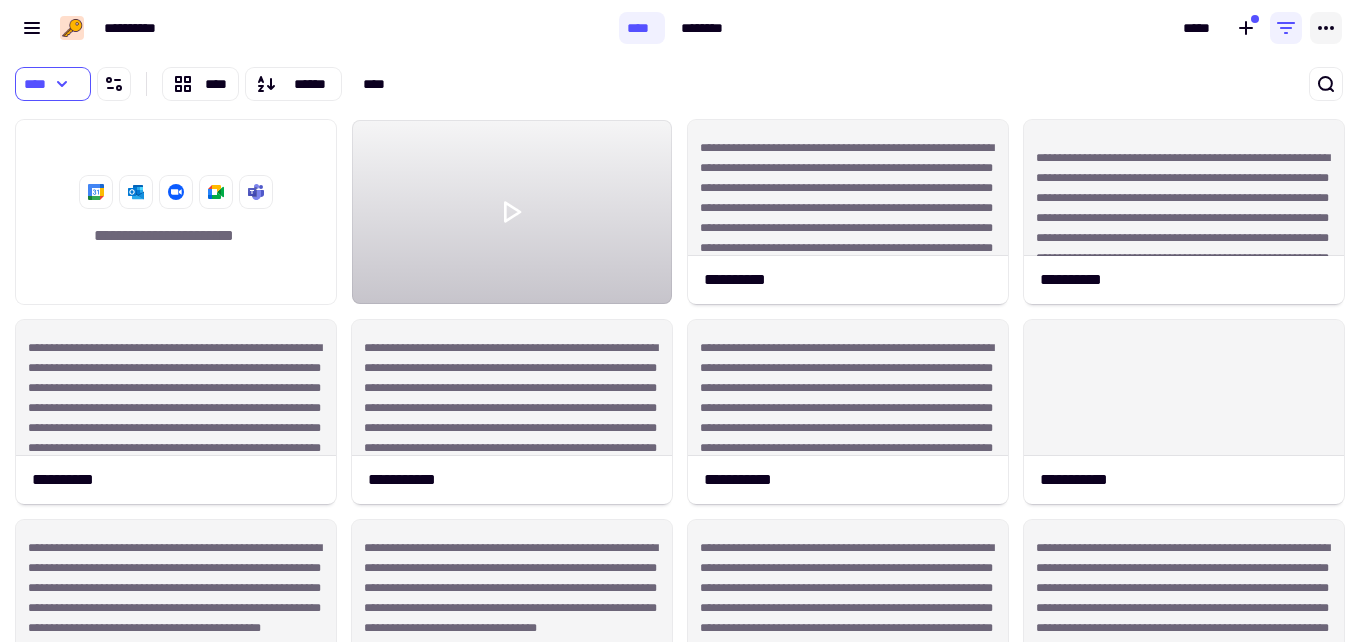 click 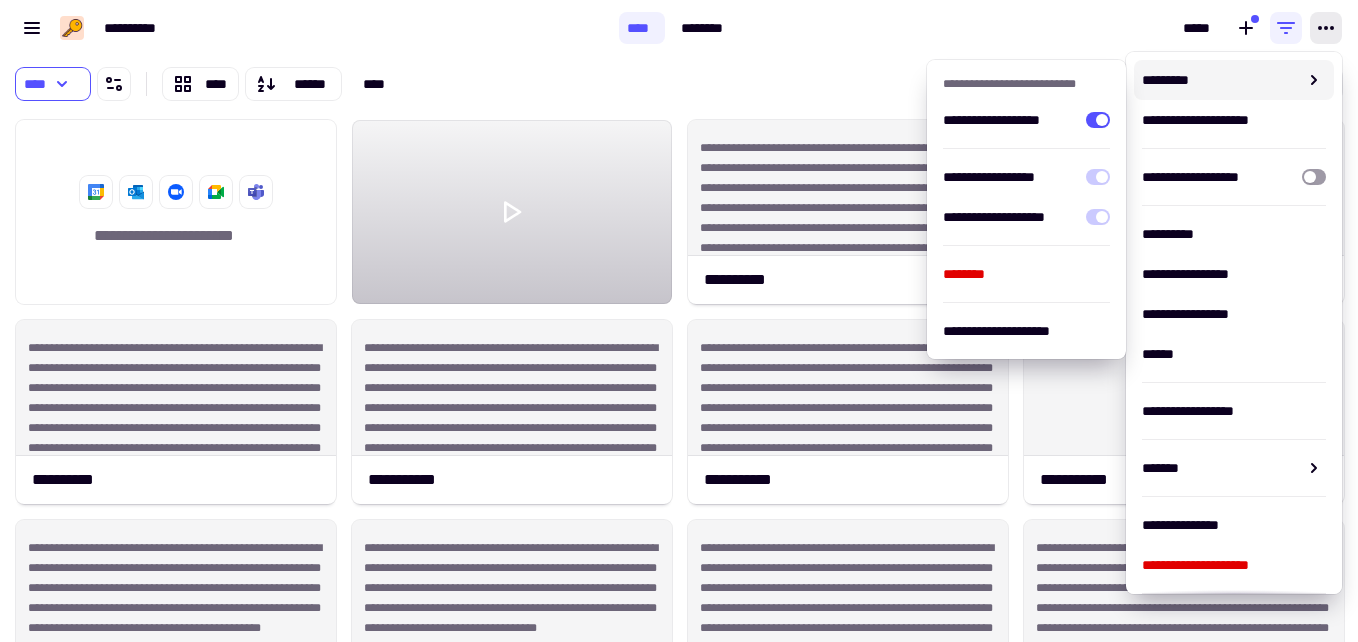 click on "*****" at bounding box center (1048, 28) 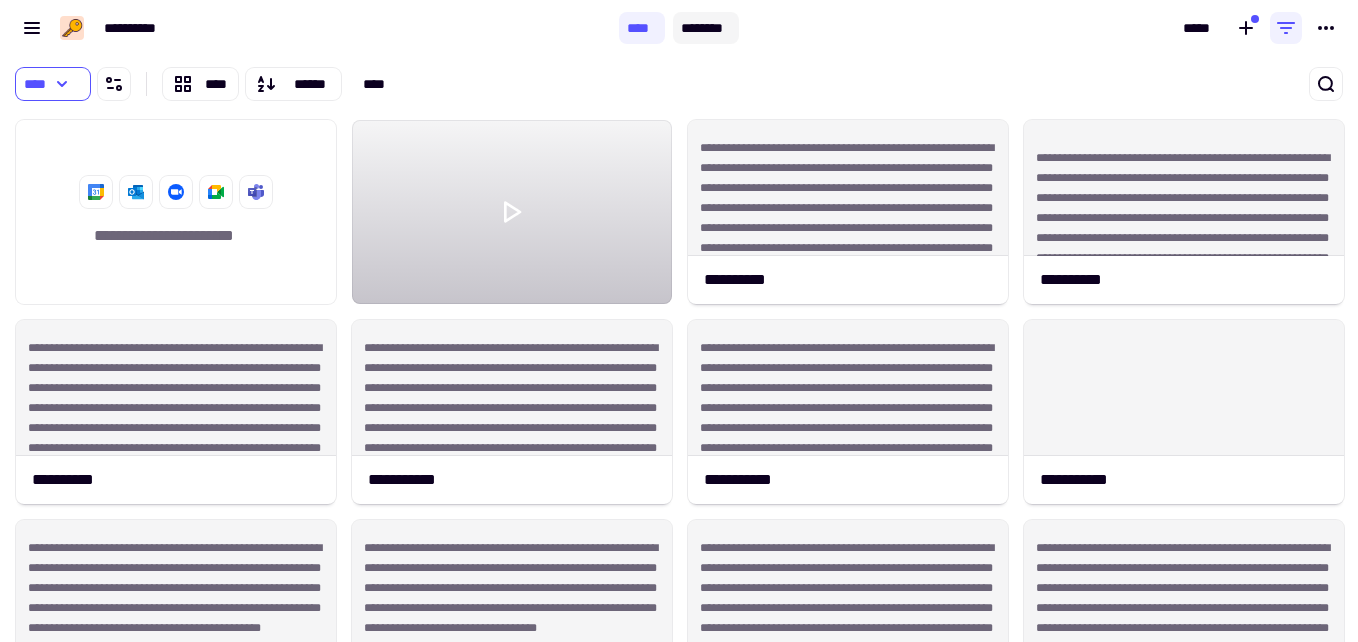 click on "********" 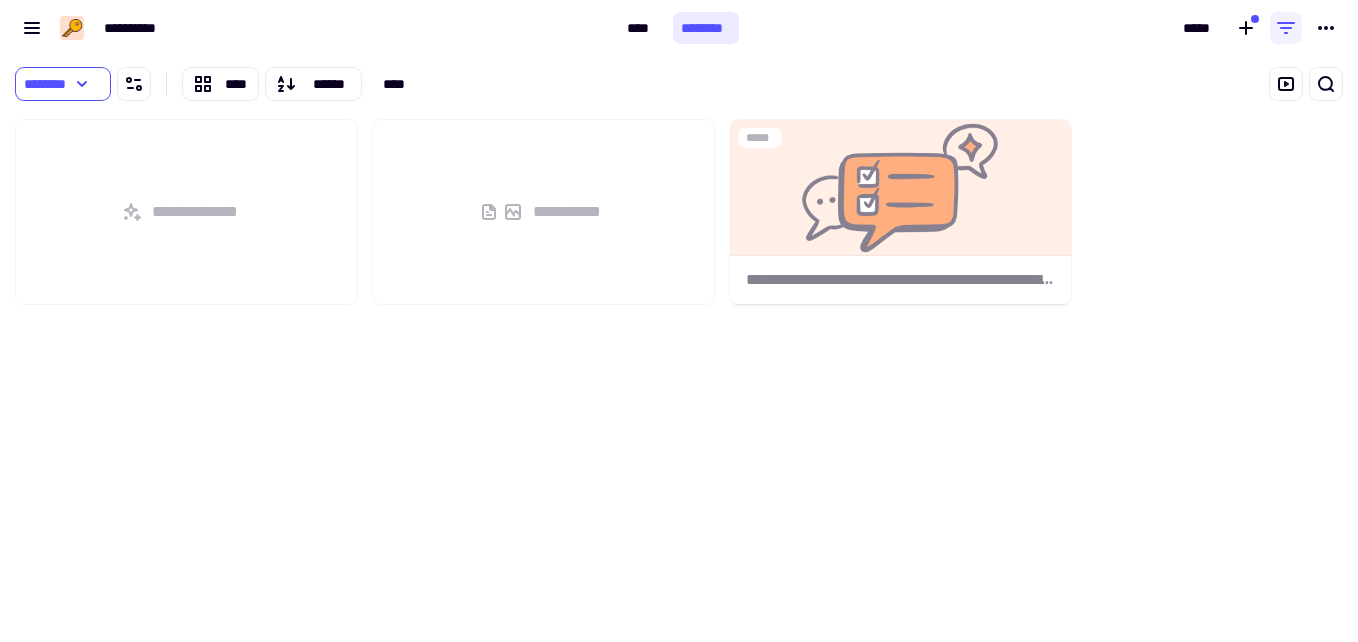 scroll, scrollTop: 16, scrollLeft: 16, axis: both 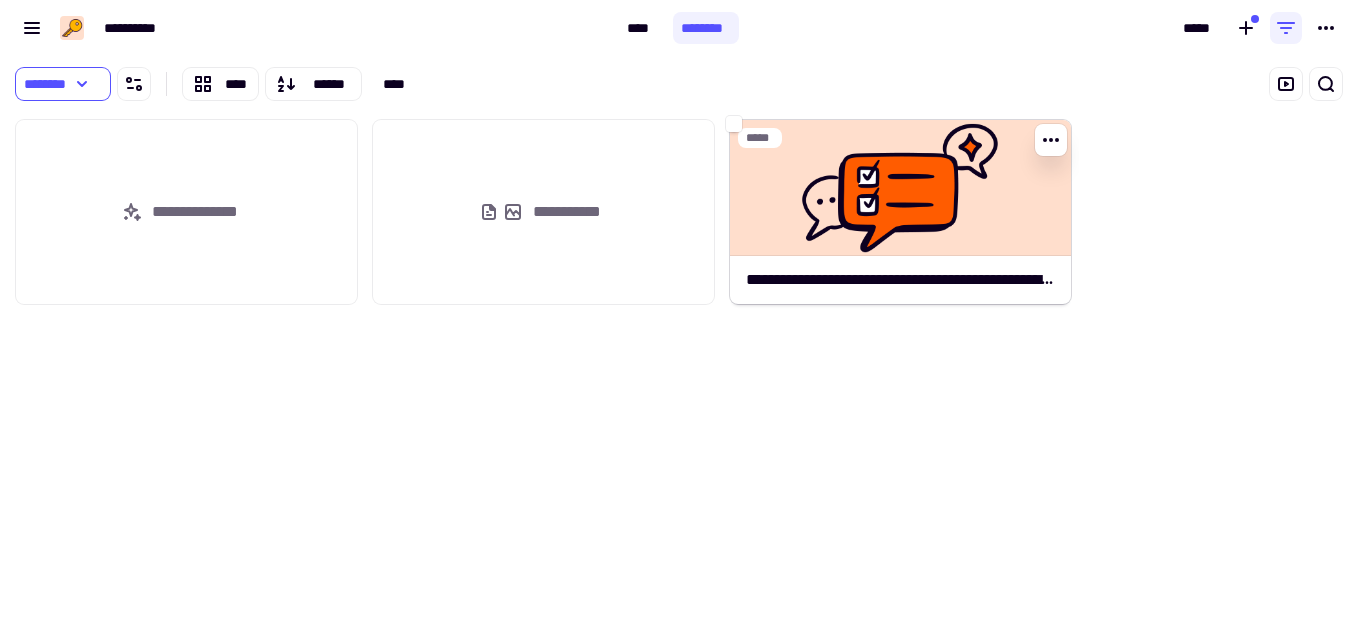 click on "**********" 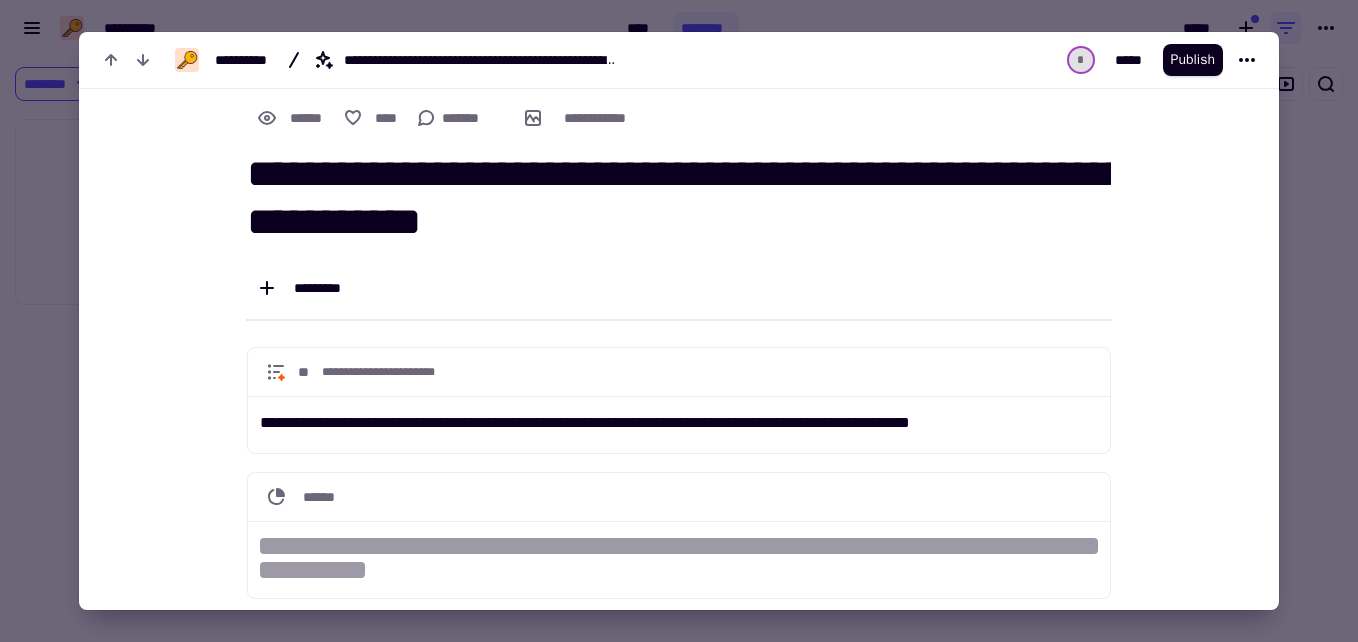 scroll, scrollTop: 0, scrollLeft: 0, axis: both 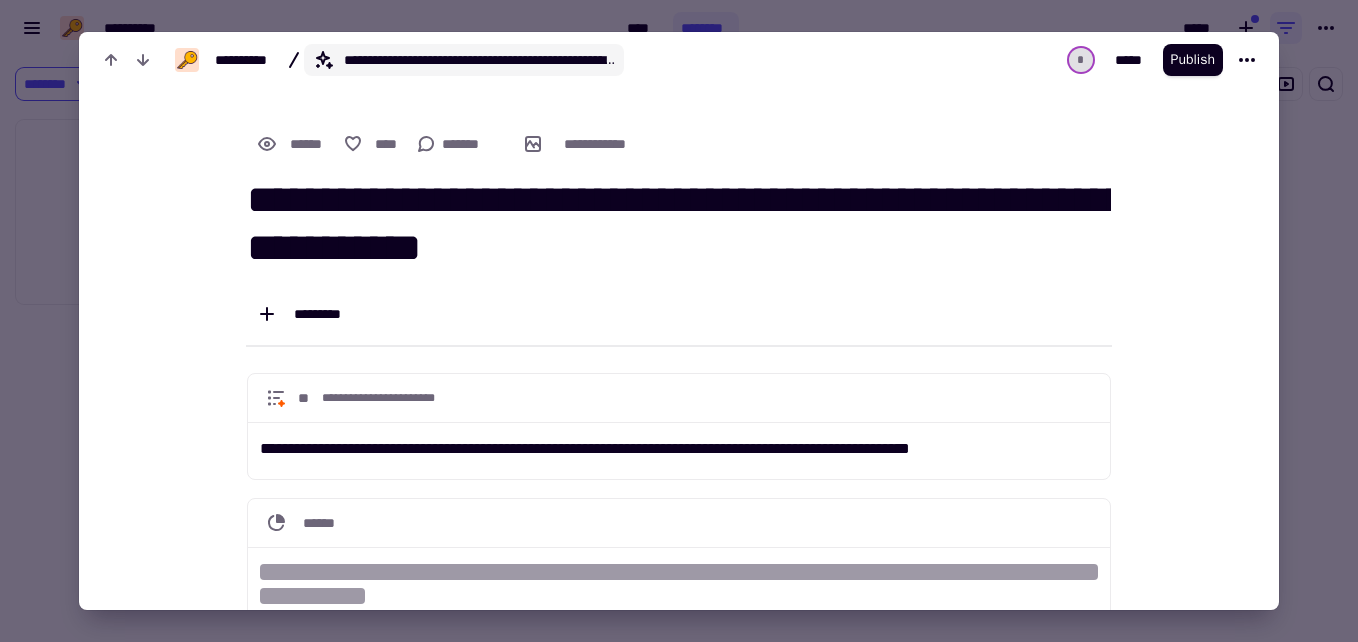 click on "**********" 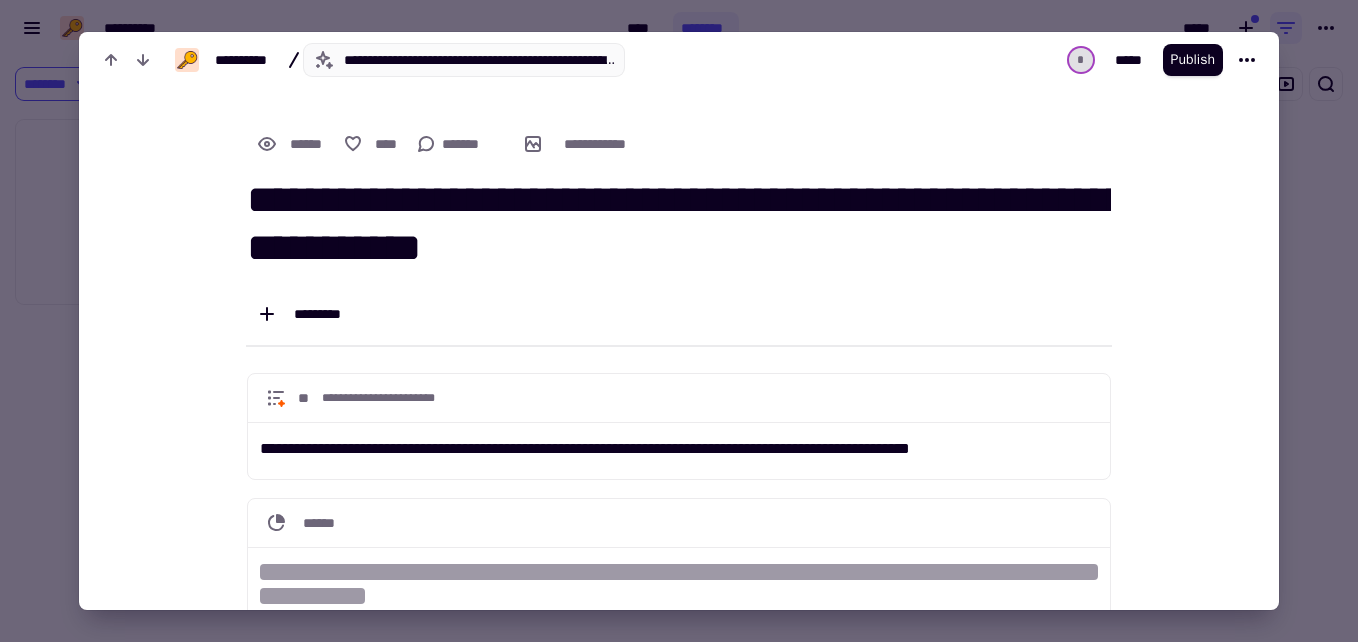 scroll, scrollTop: 0, scrollLeft: 146, axis: horizontal 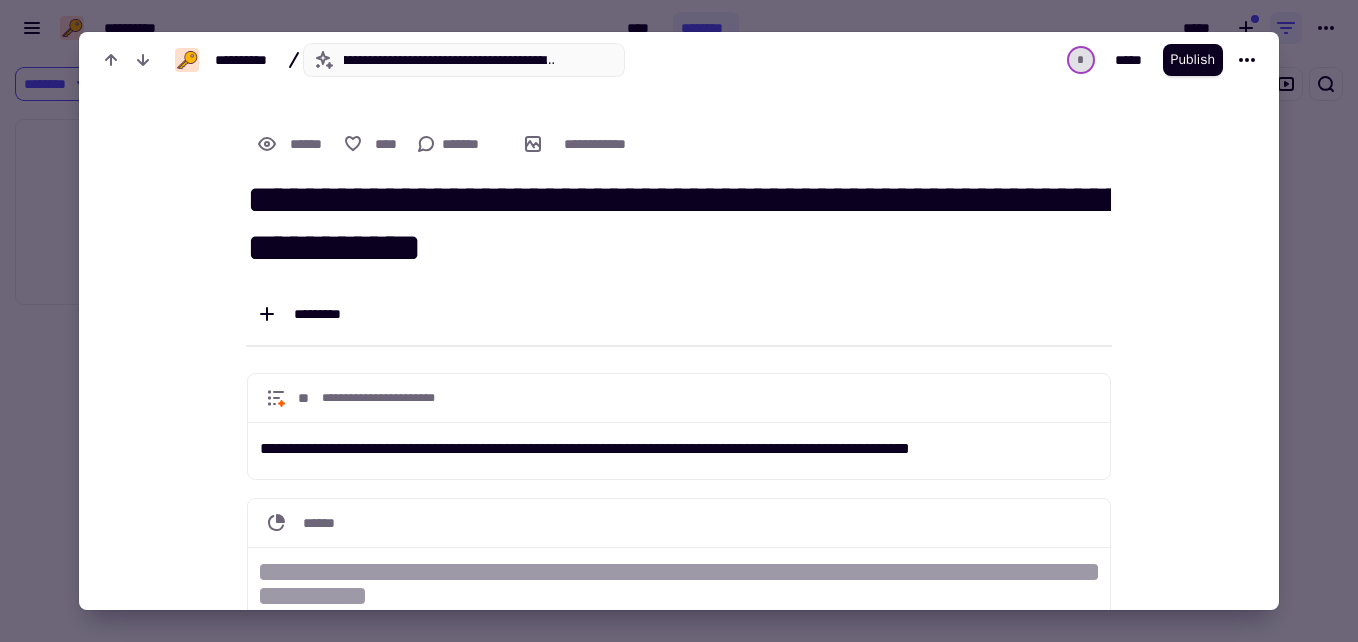 click on "**********" at bounding box center [675, 144] 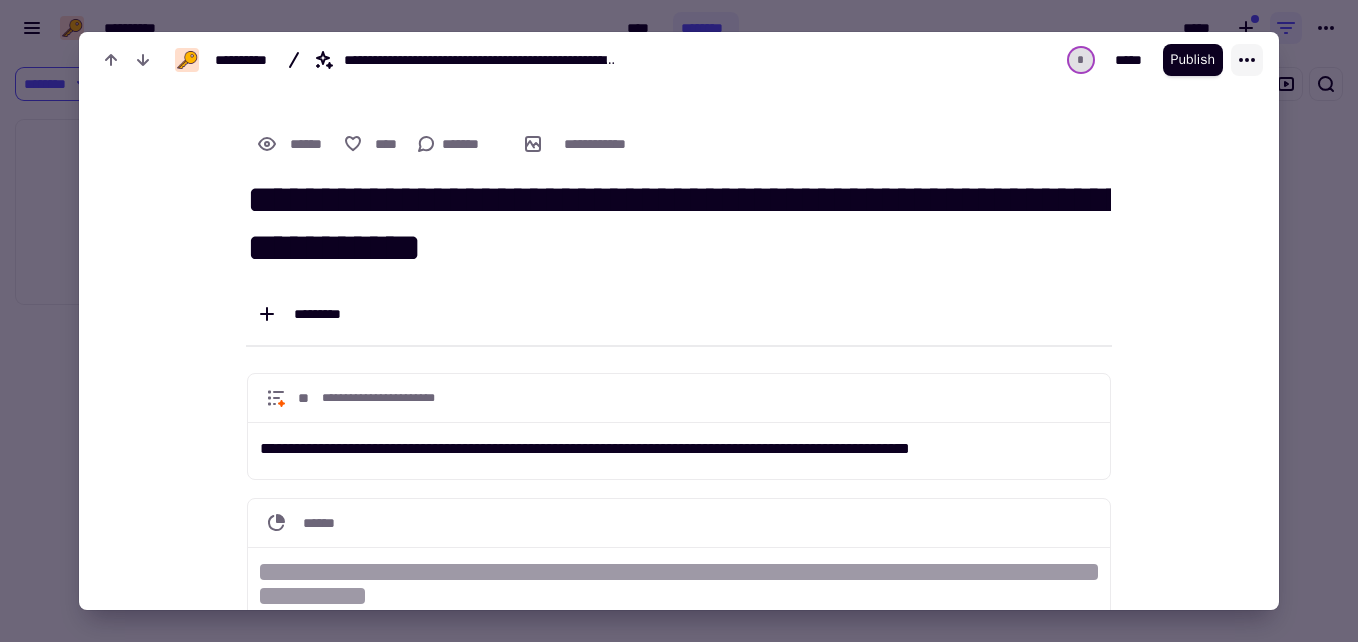 click 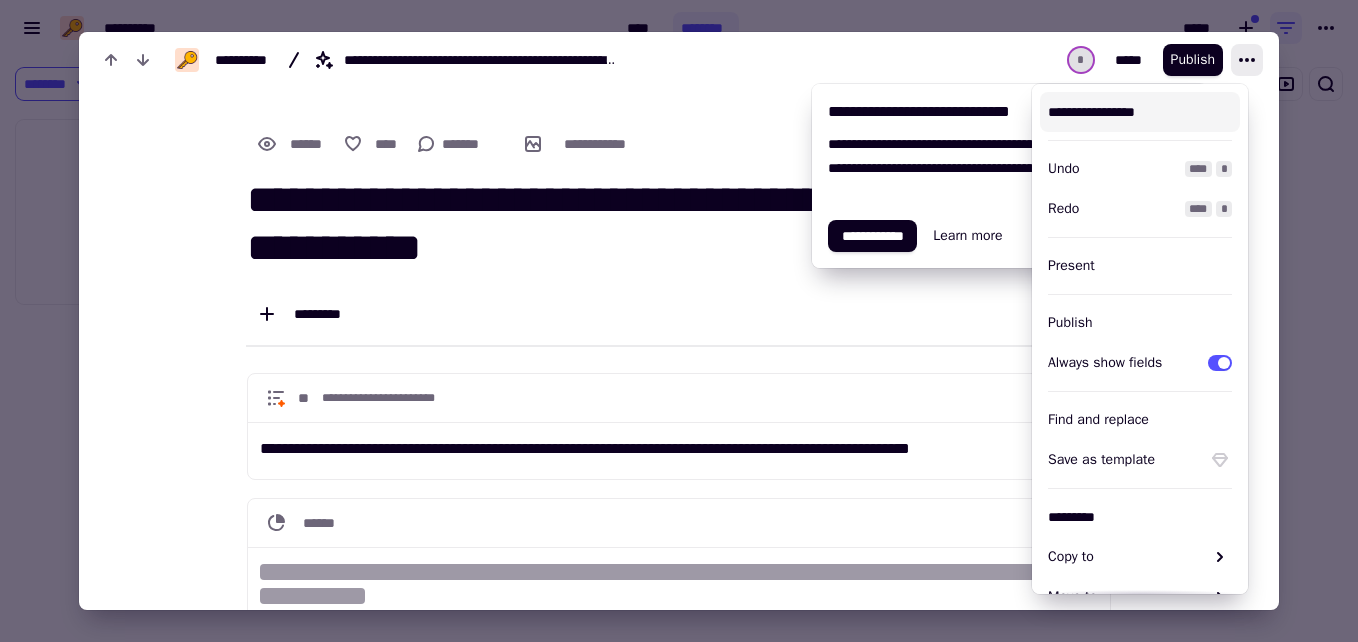 click on "**********" at bounding box center [1140, 112] 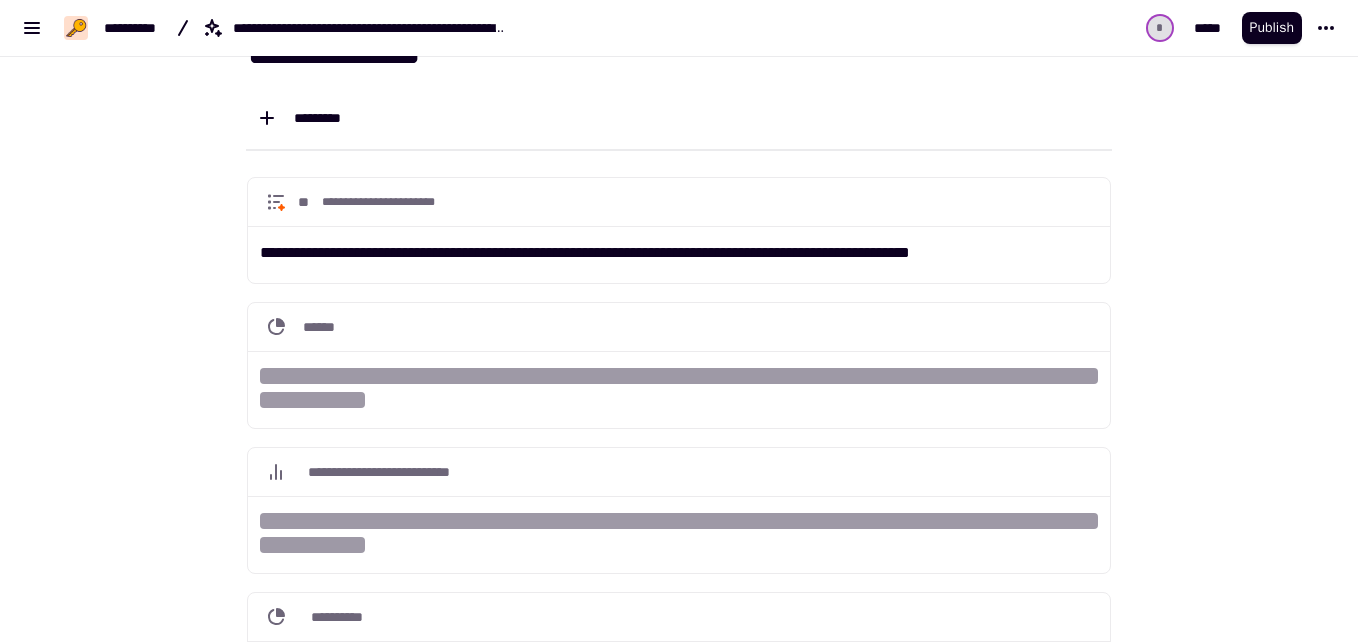 scroll, scrollTop: 147, scrollLeft: 0, axis: vertical 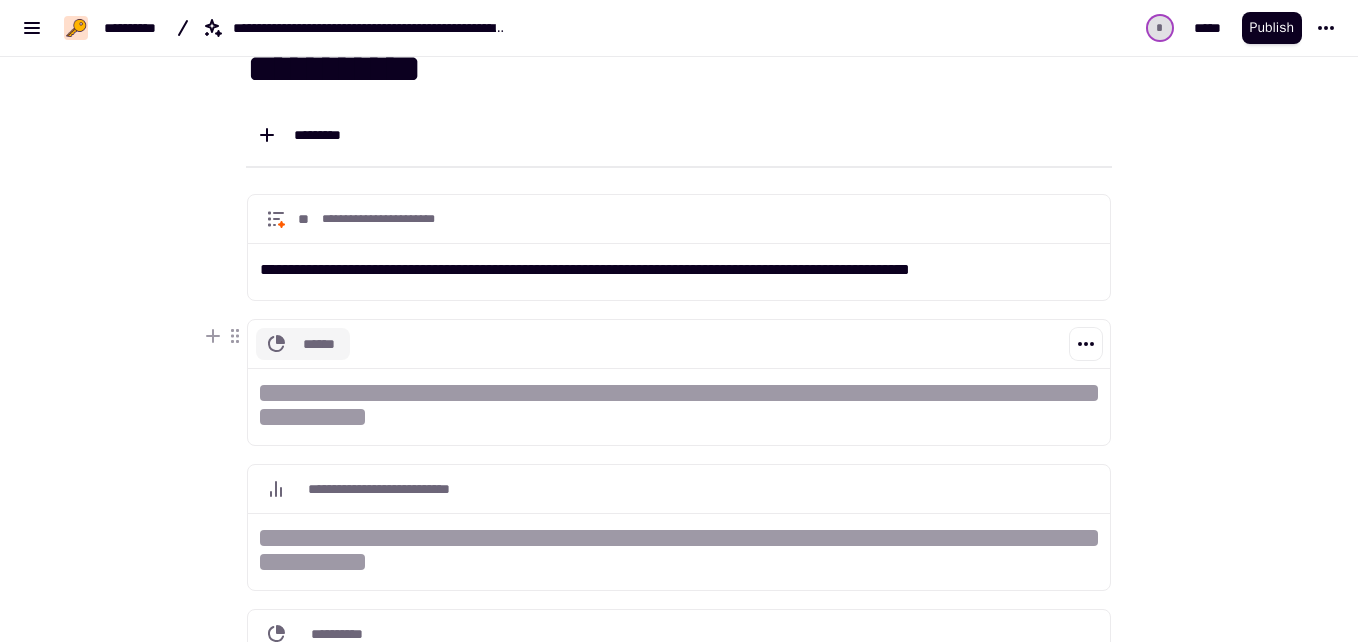 click 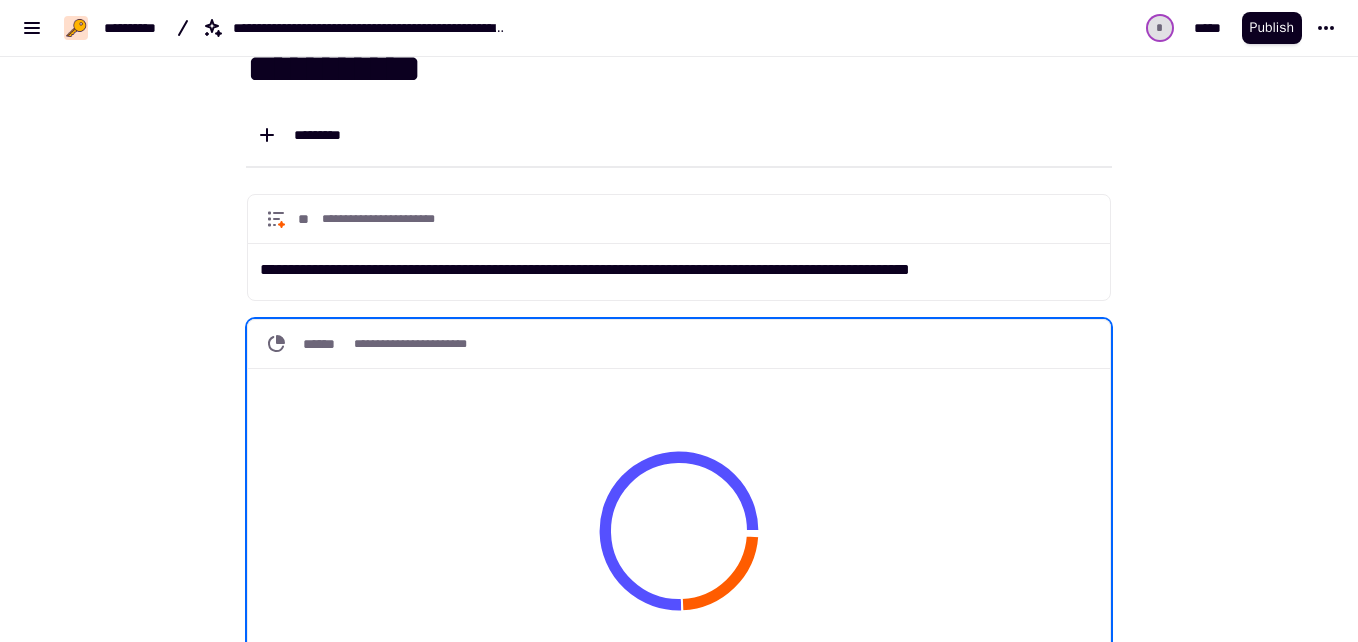 scroll, scrollTop: 708, scrollLeft: 0, axis: vertical 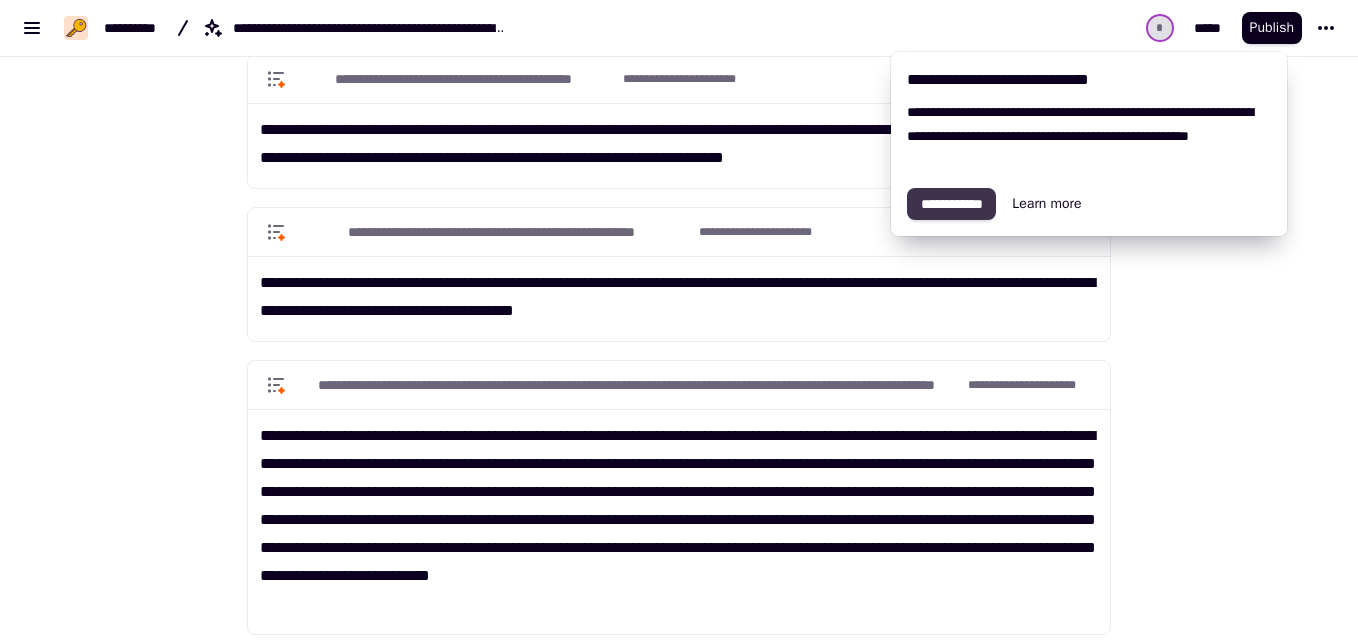 click on "**********" 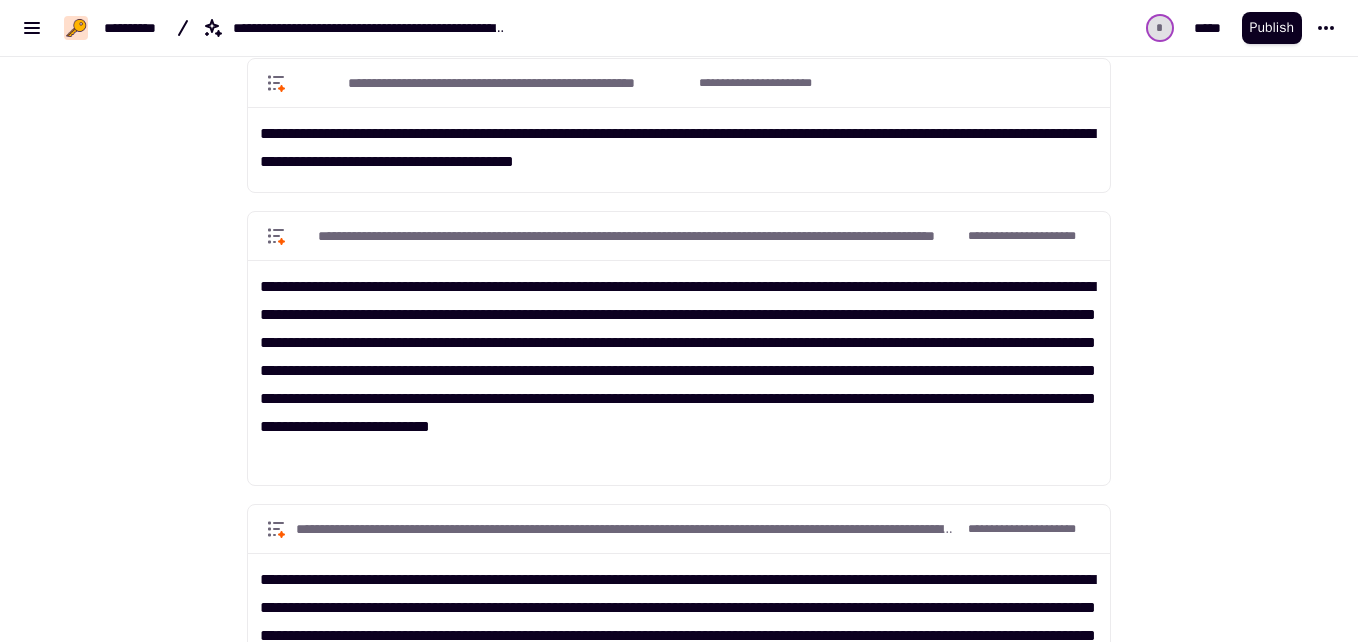 scroll, scrollTop: 2016, scrollLeft: 0, axis: vertical 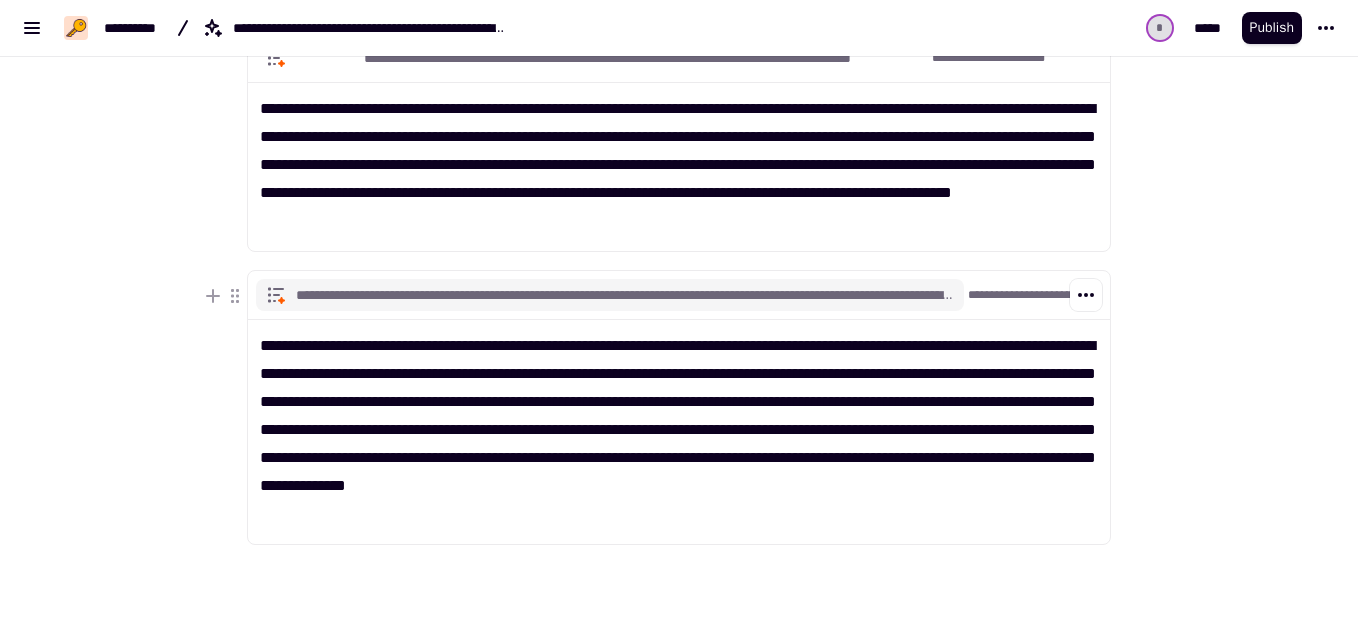 click 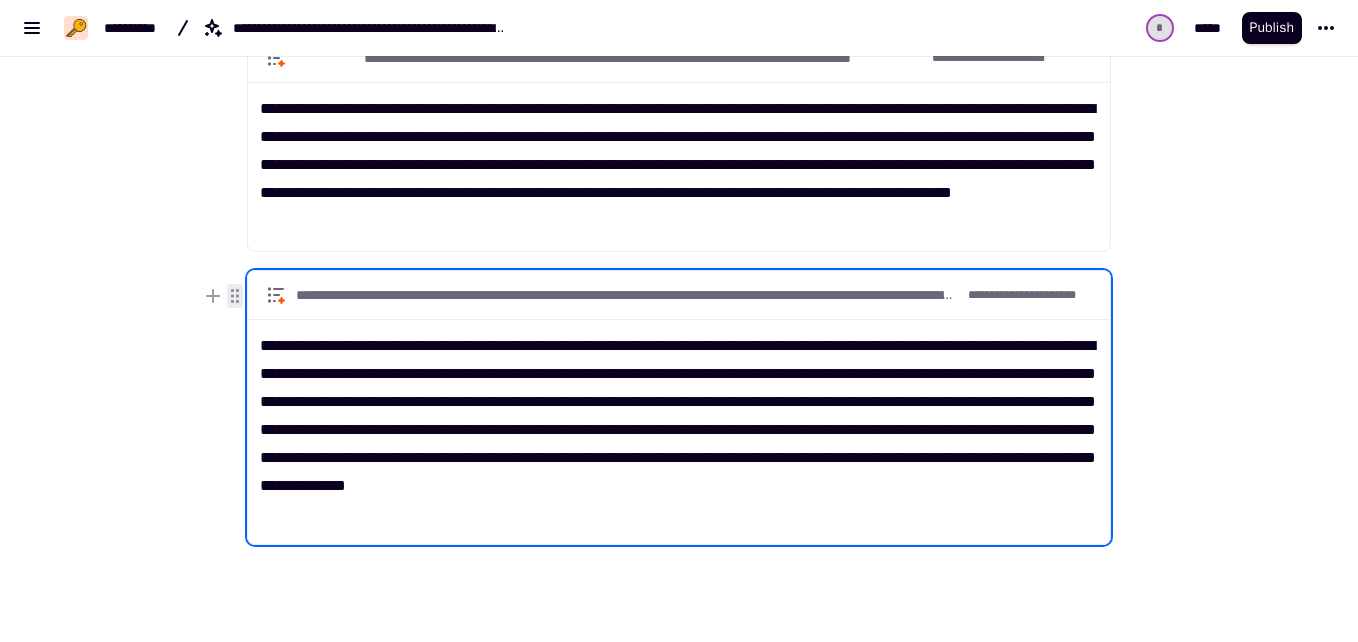 click 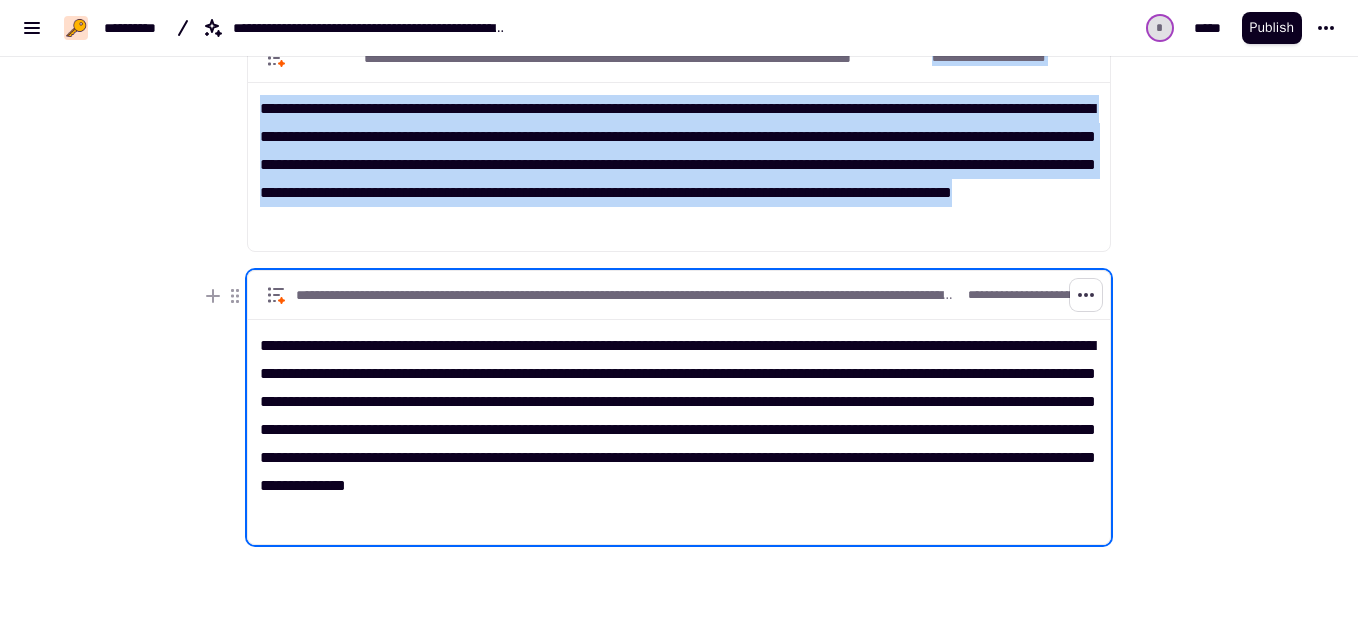 click 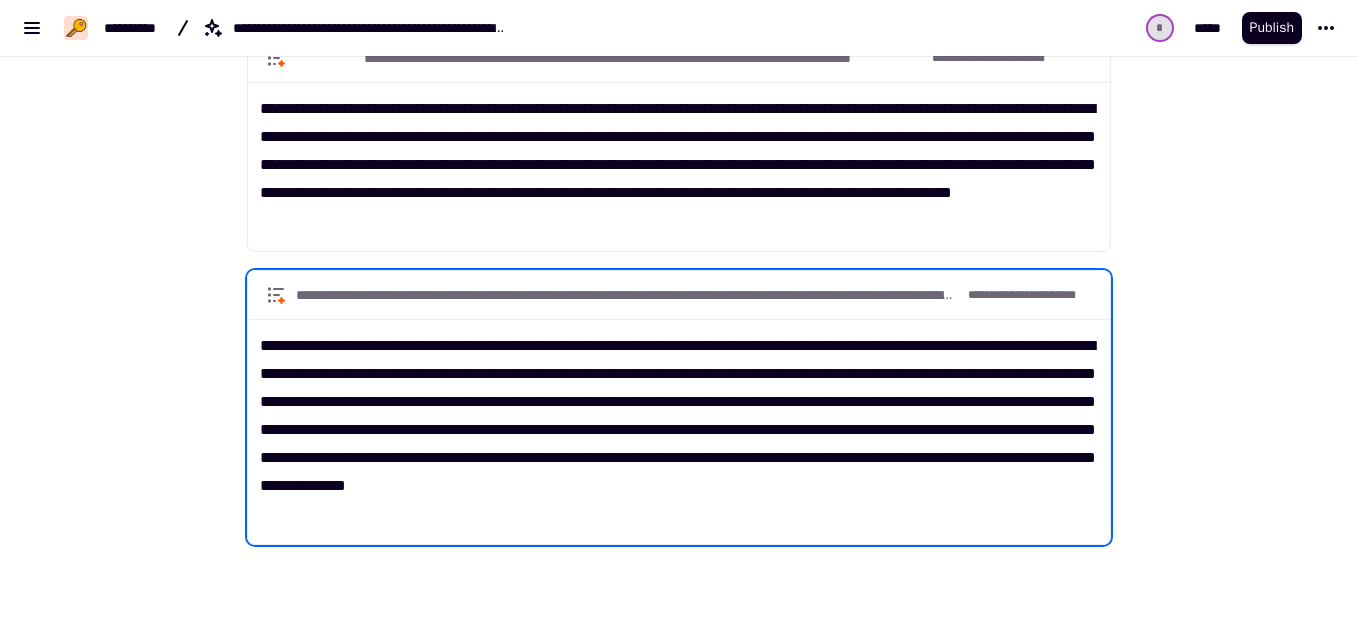 click at bounding box center [1177, -2004] 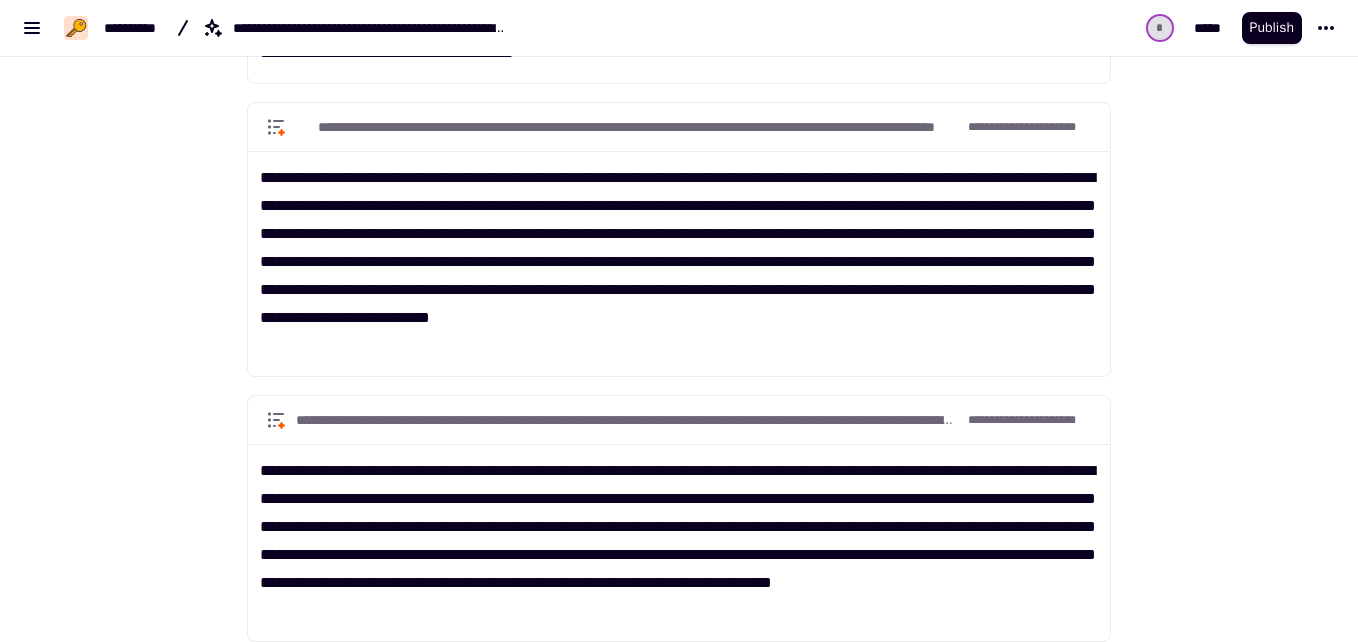 scroll, scrollTop: 2105, scrollLeft: 0, axis: vertical 